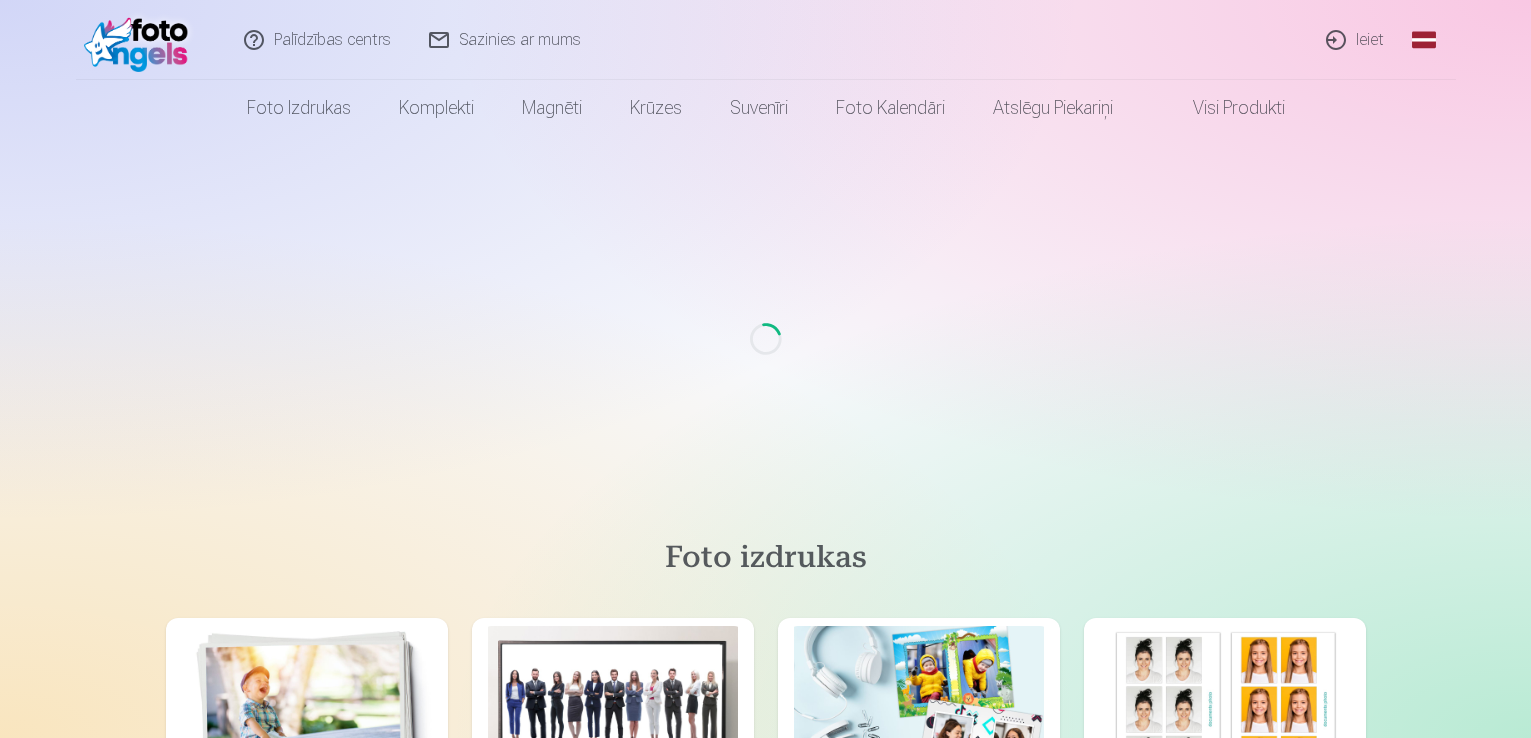 scroll, scrollTop: 0, scrollLeft: 0, axis: both 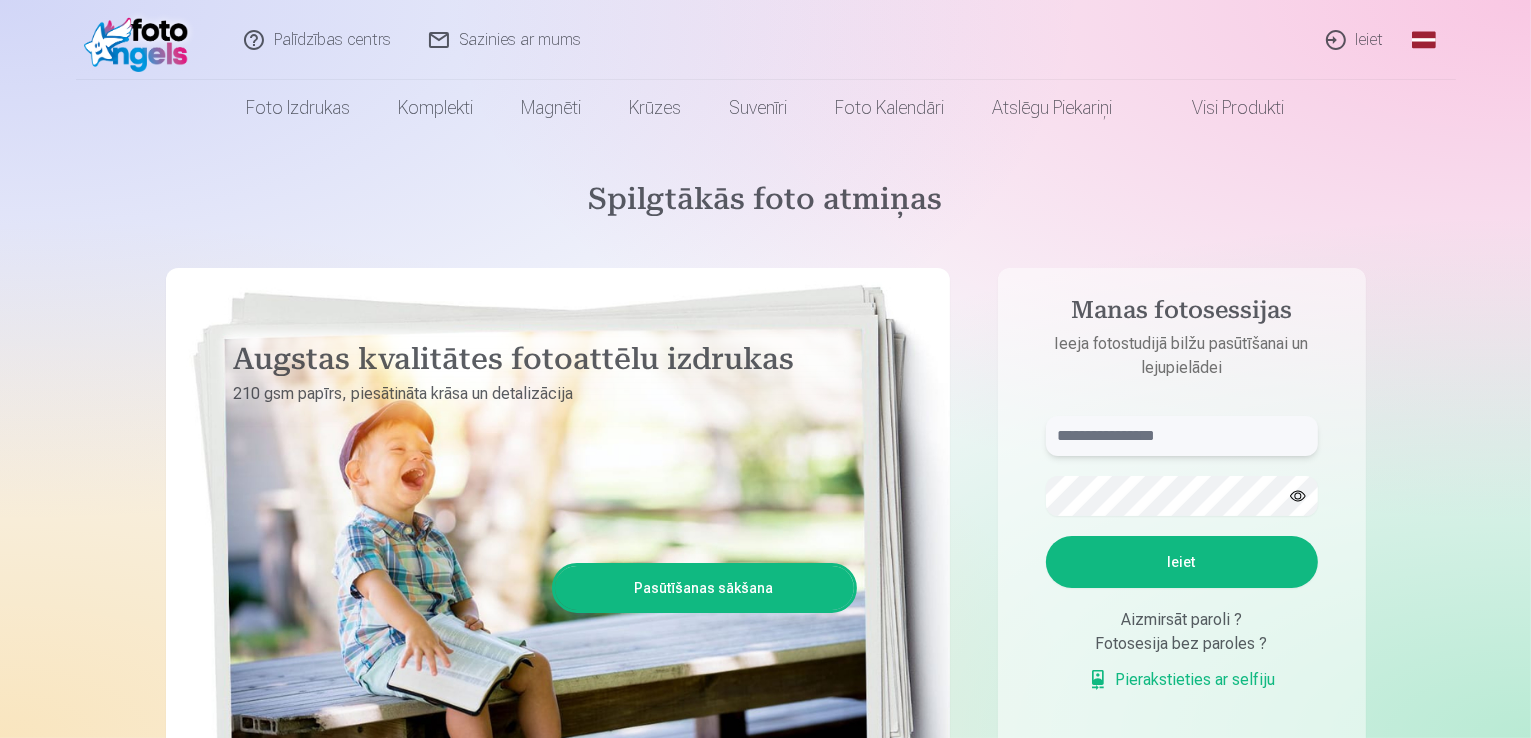 click at bounding box center (1182, 436) 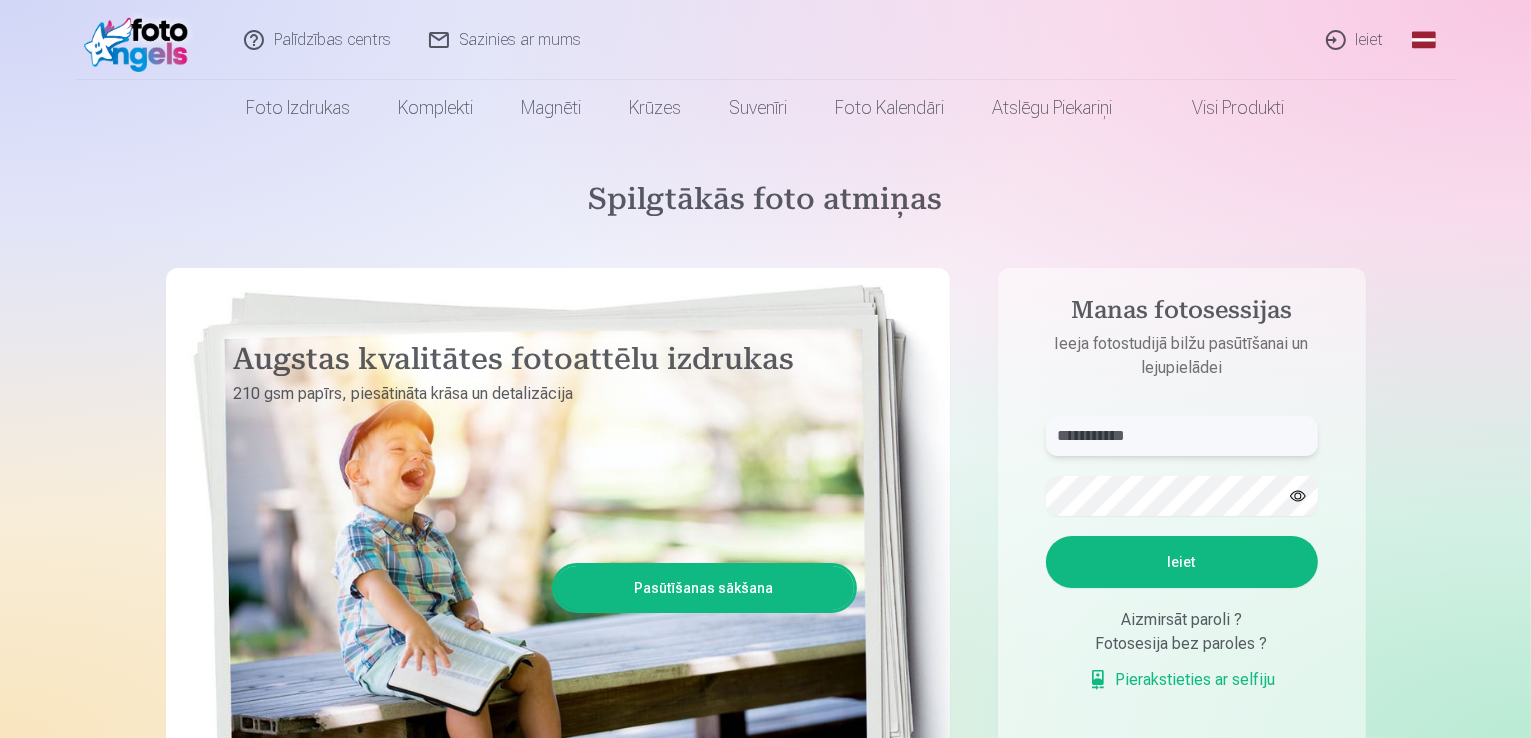 type on "**********" 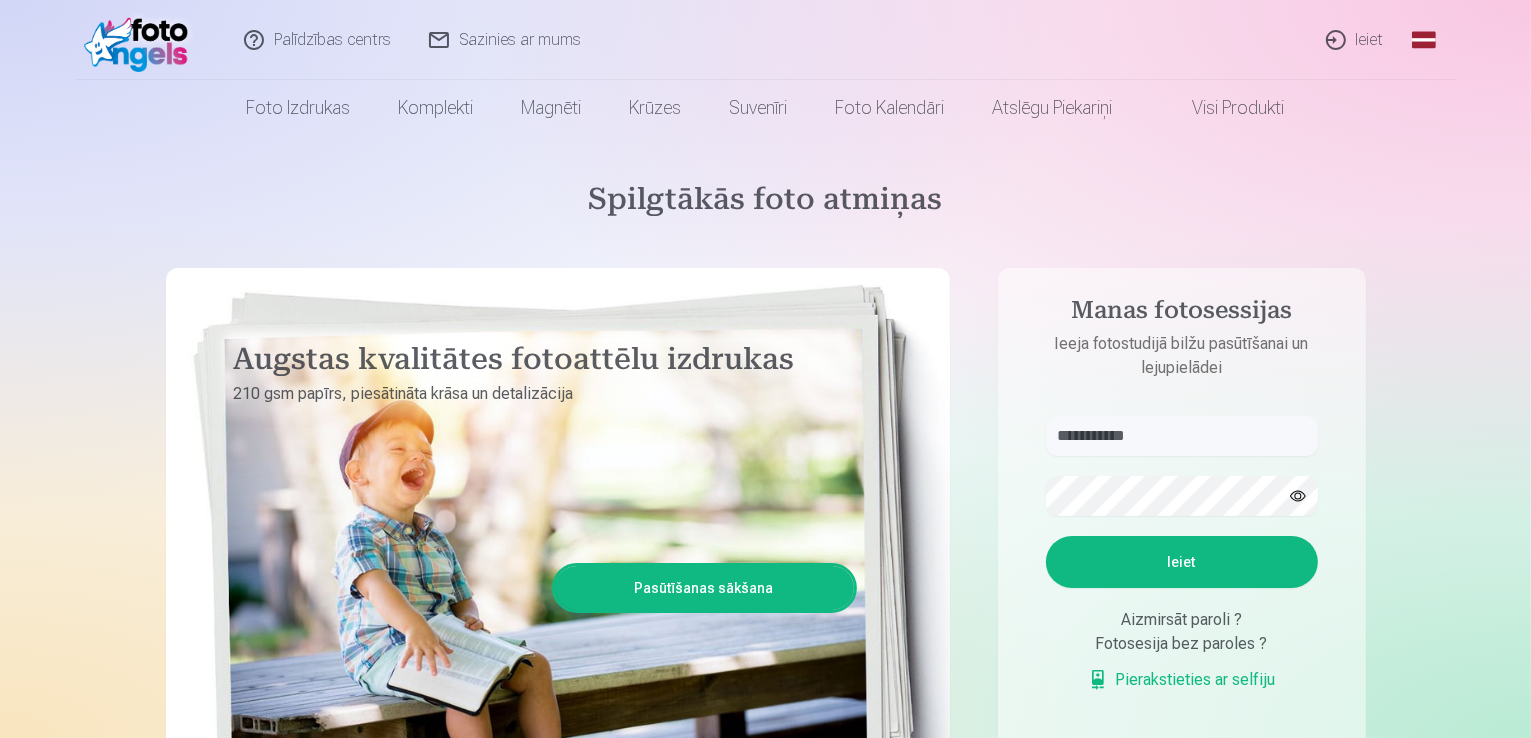 click on "Ieiet" at bounding box center [1182, 562] 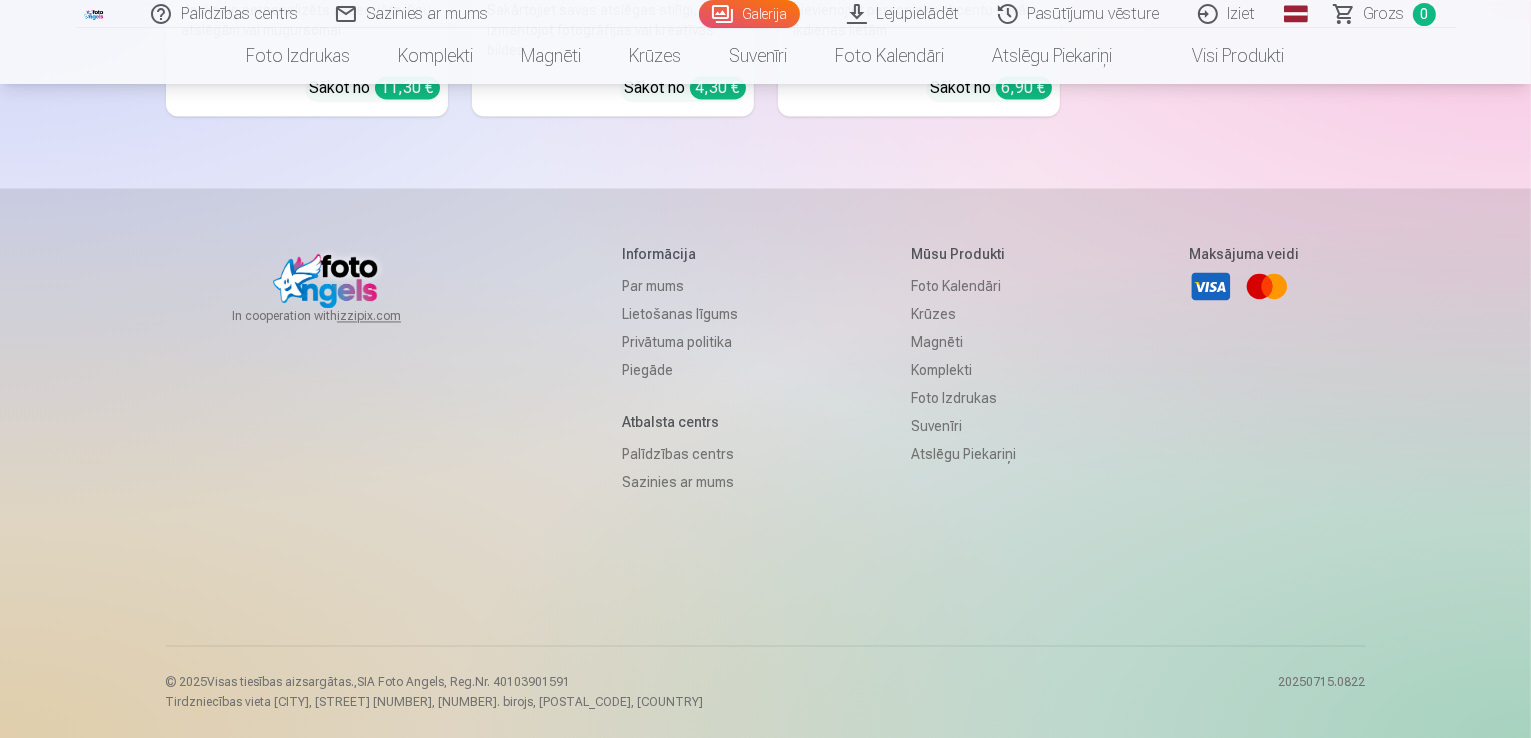 scroll, scrollTop: 11900, scrollLeft: 0, axis: vertical 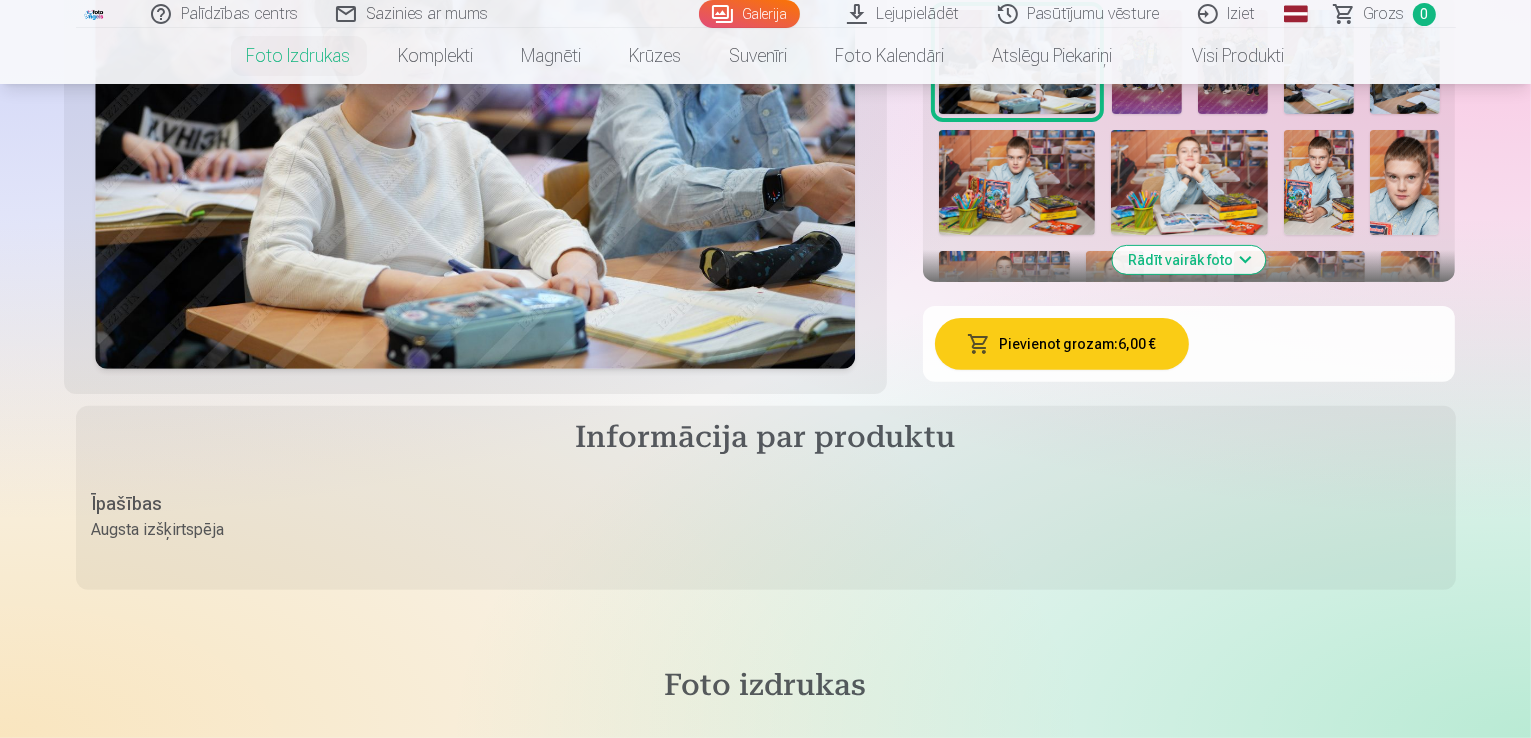 click on "Rādīt vairāk foto" at bounding box center [1189, 260] 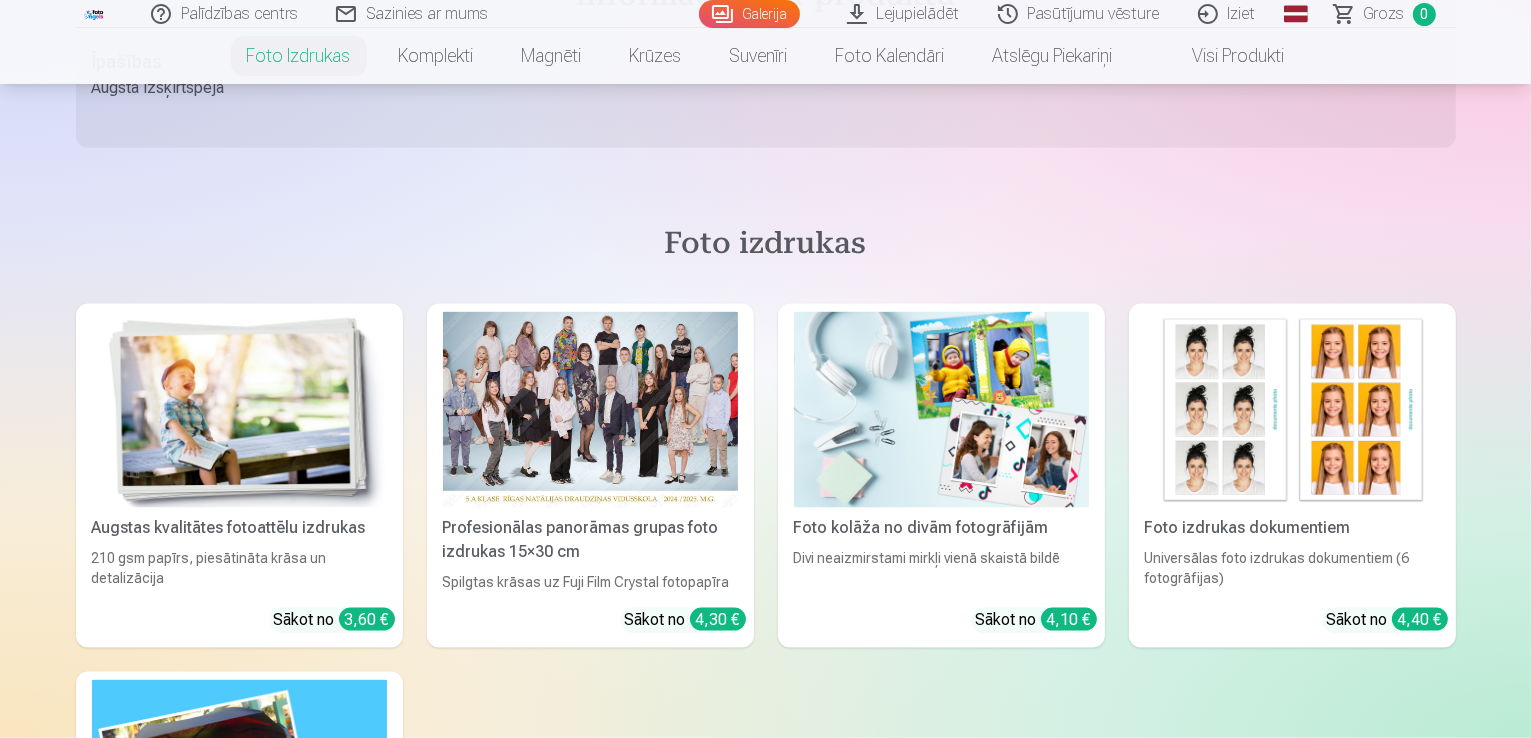 scroll, scrollTop: 2800, scrollLeft: 0, axis: vertical 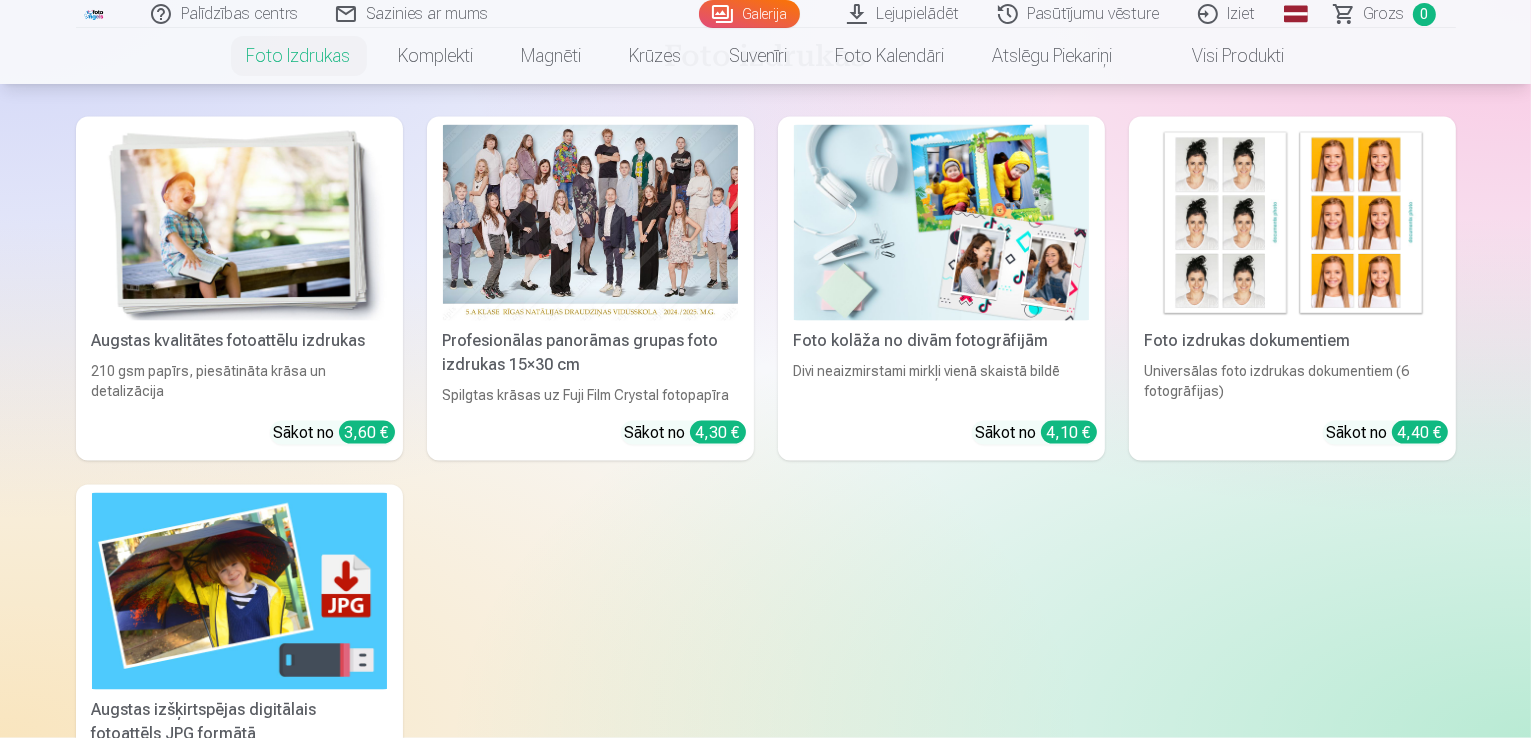 click on "Sākot no    6,00 €" at bounding box center [334, 802] 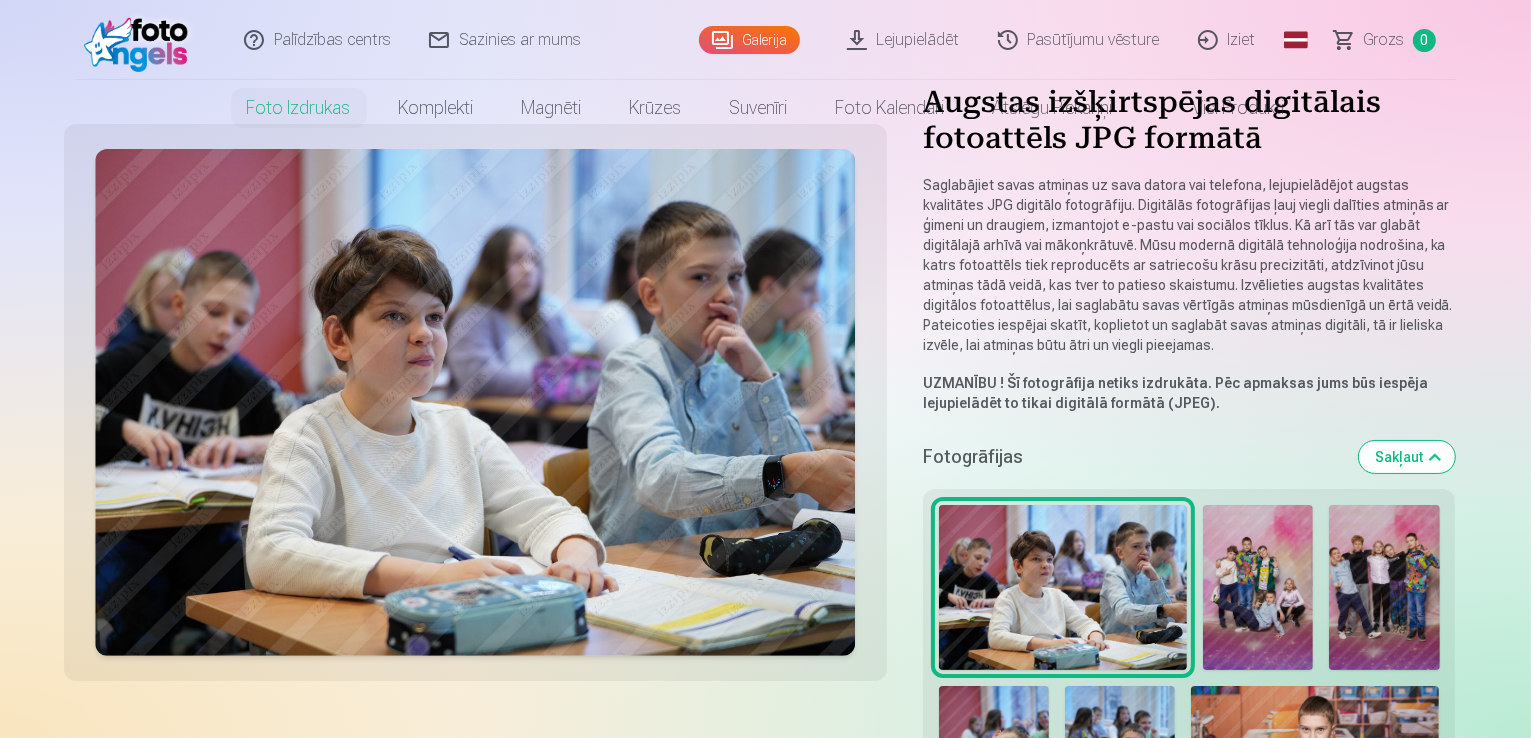scroll, scrollTop: 300, scrollLeft: 0, axis: vertical 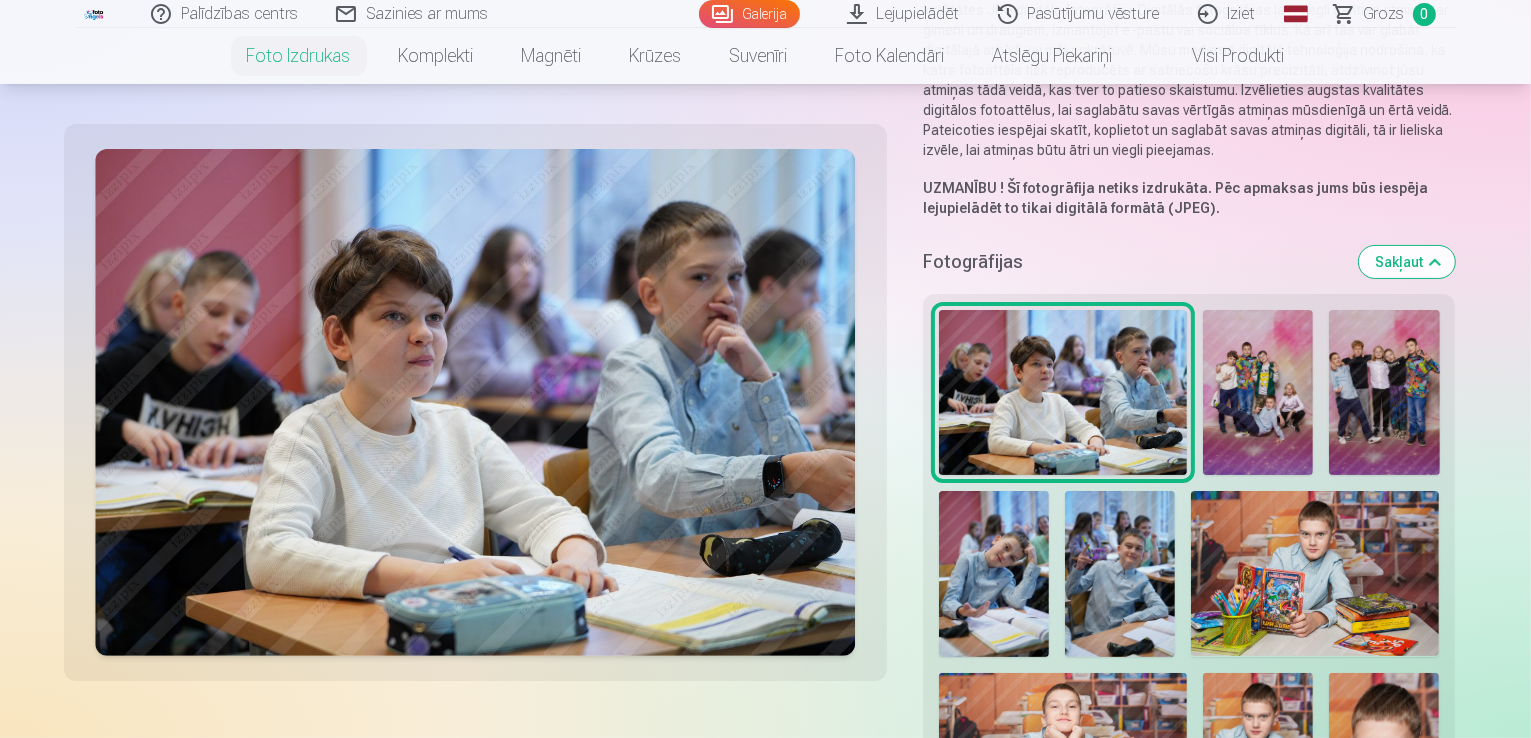 drag, startPoint x: 1028, startPoint y: 344, endPoint x: 1138, endPoint y: 345, distance: 110.00455 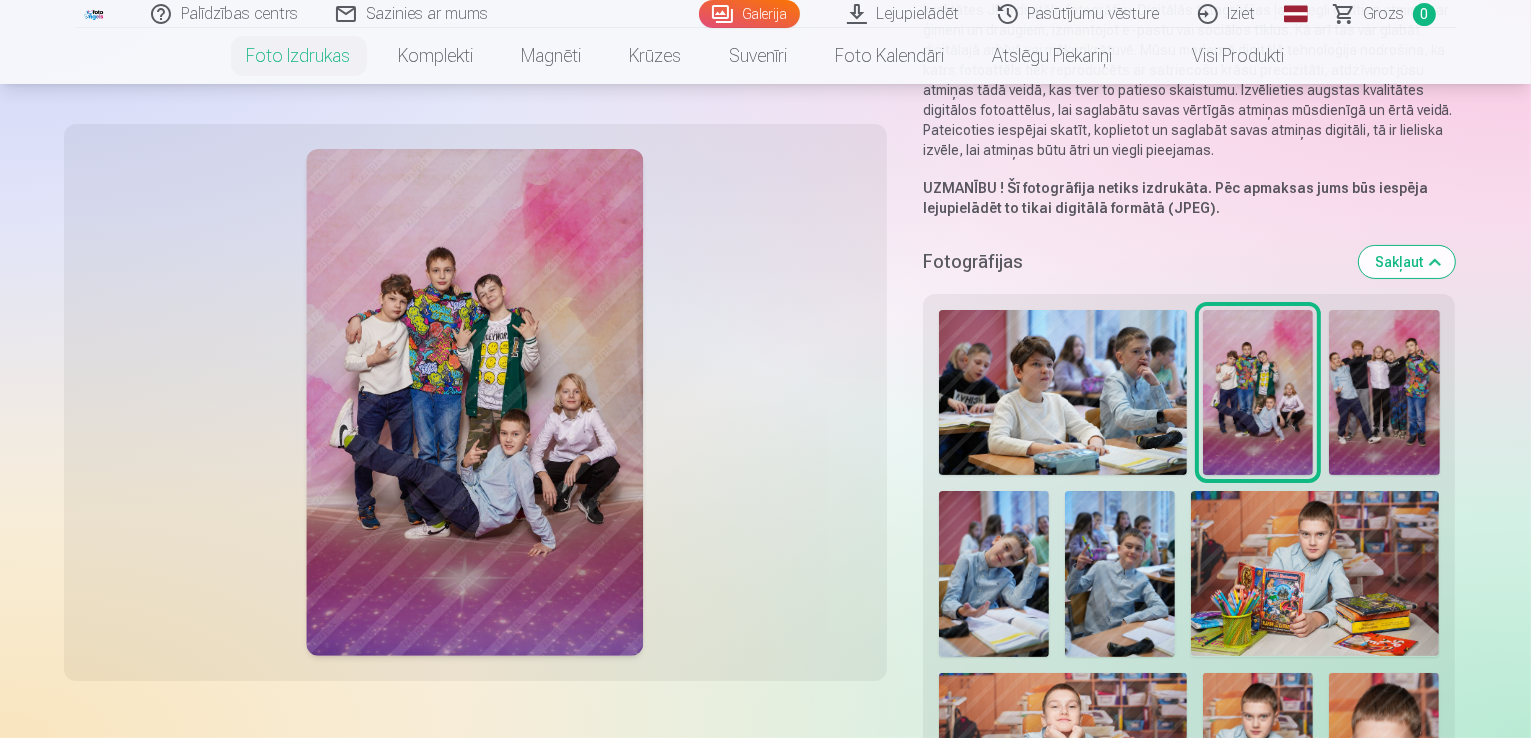 click at bounding box center (1384, 393) 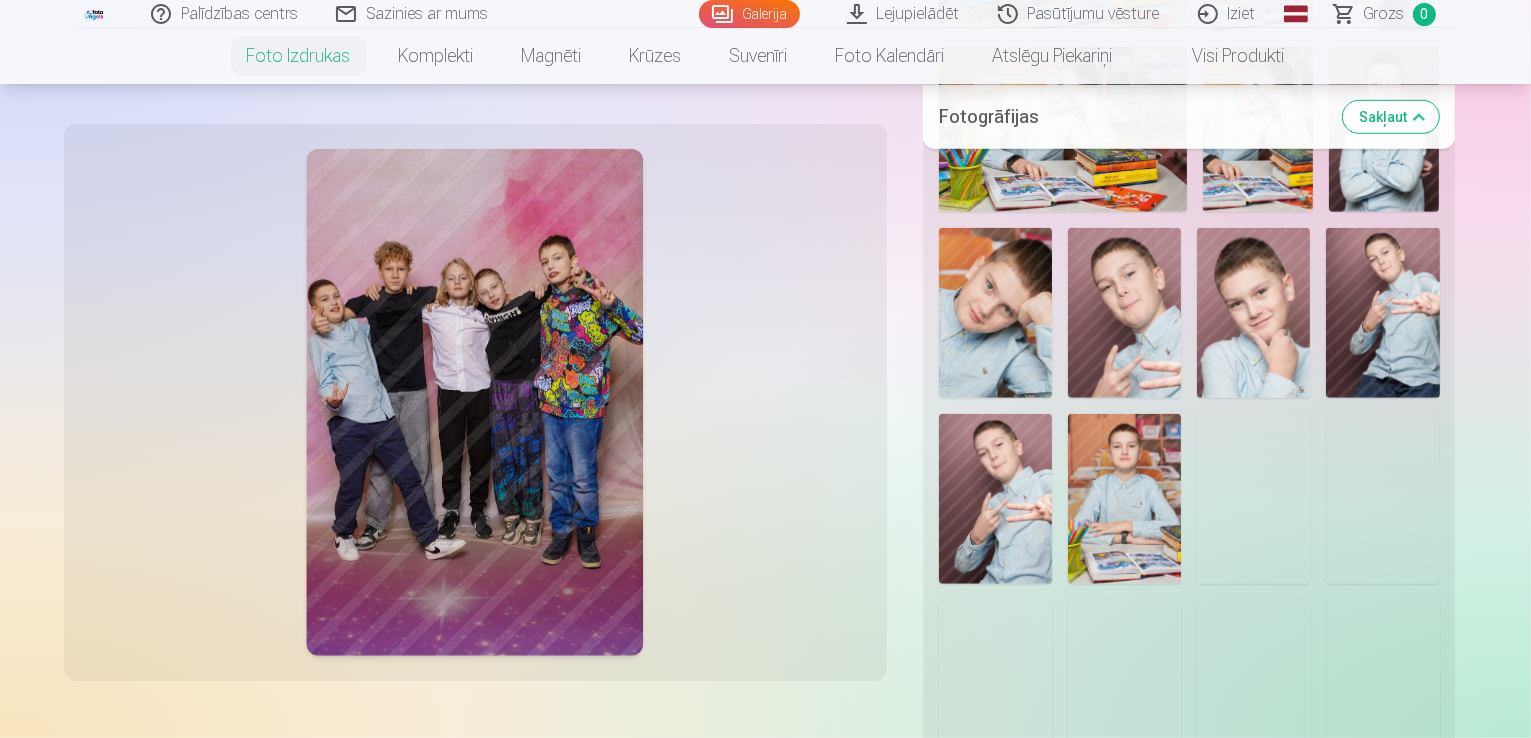 scroll, scrollTop: 1200, scrollLeft: 0, axis: vertical 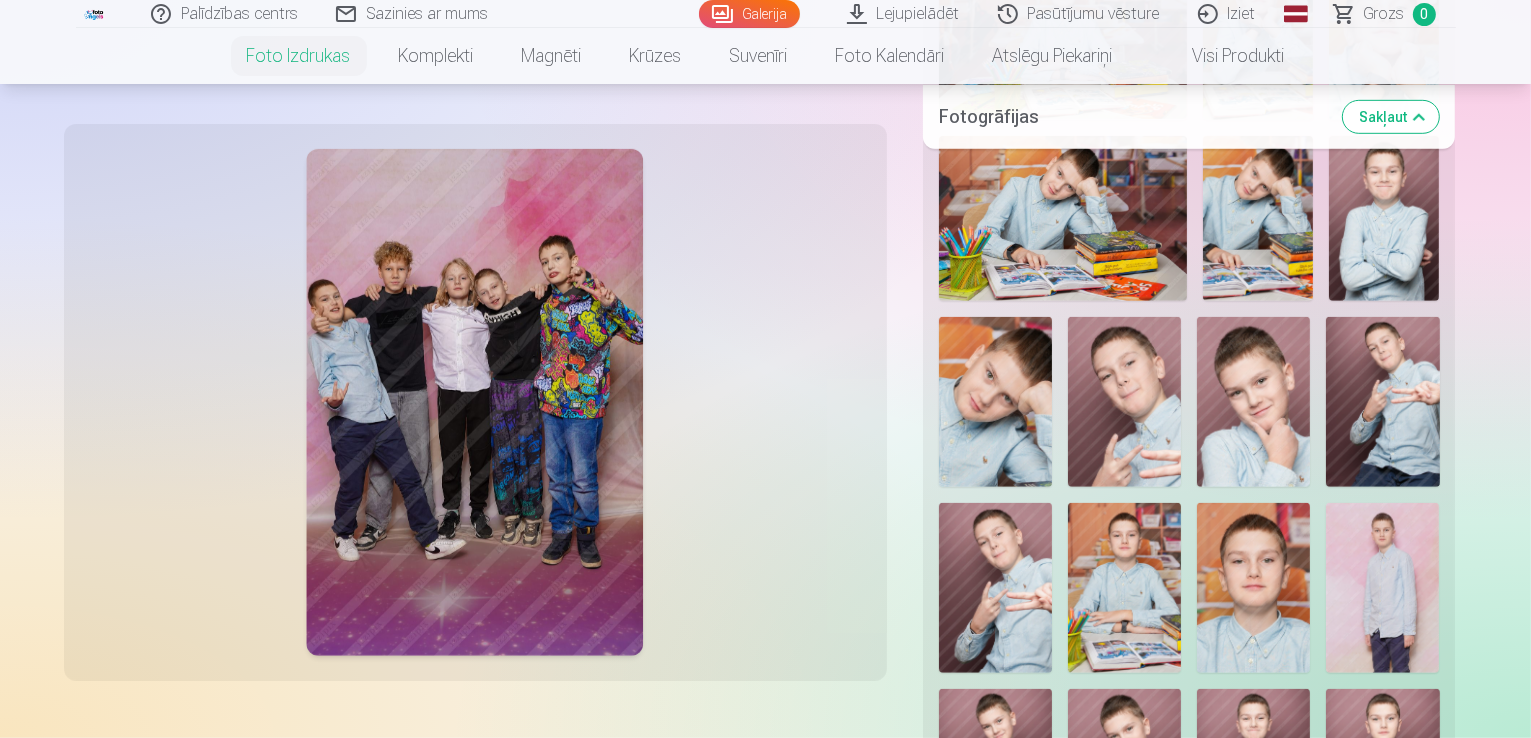 click at bounding box center [995, 774] 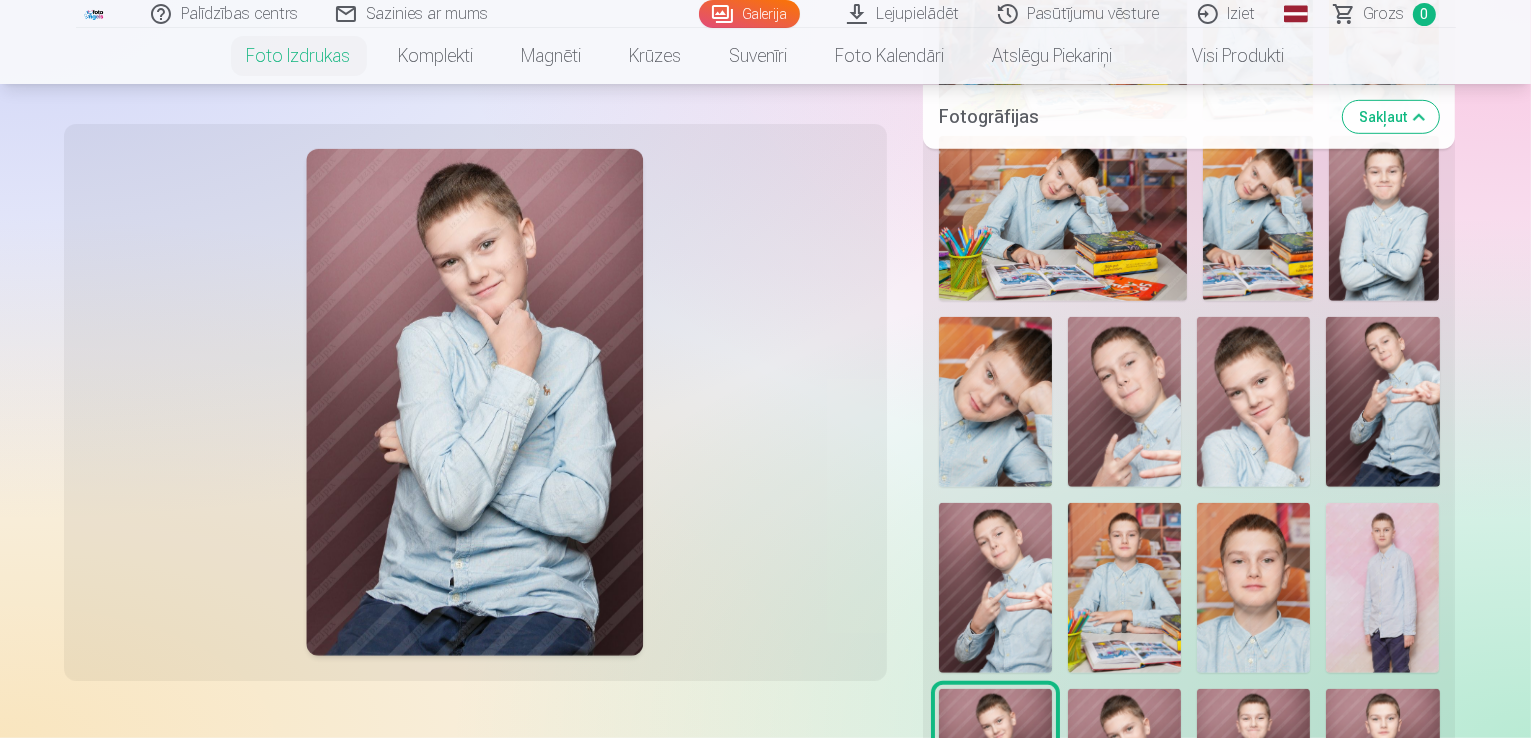 click at bounding box center [1189, 307] 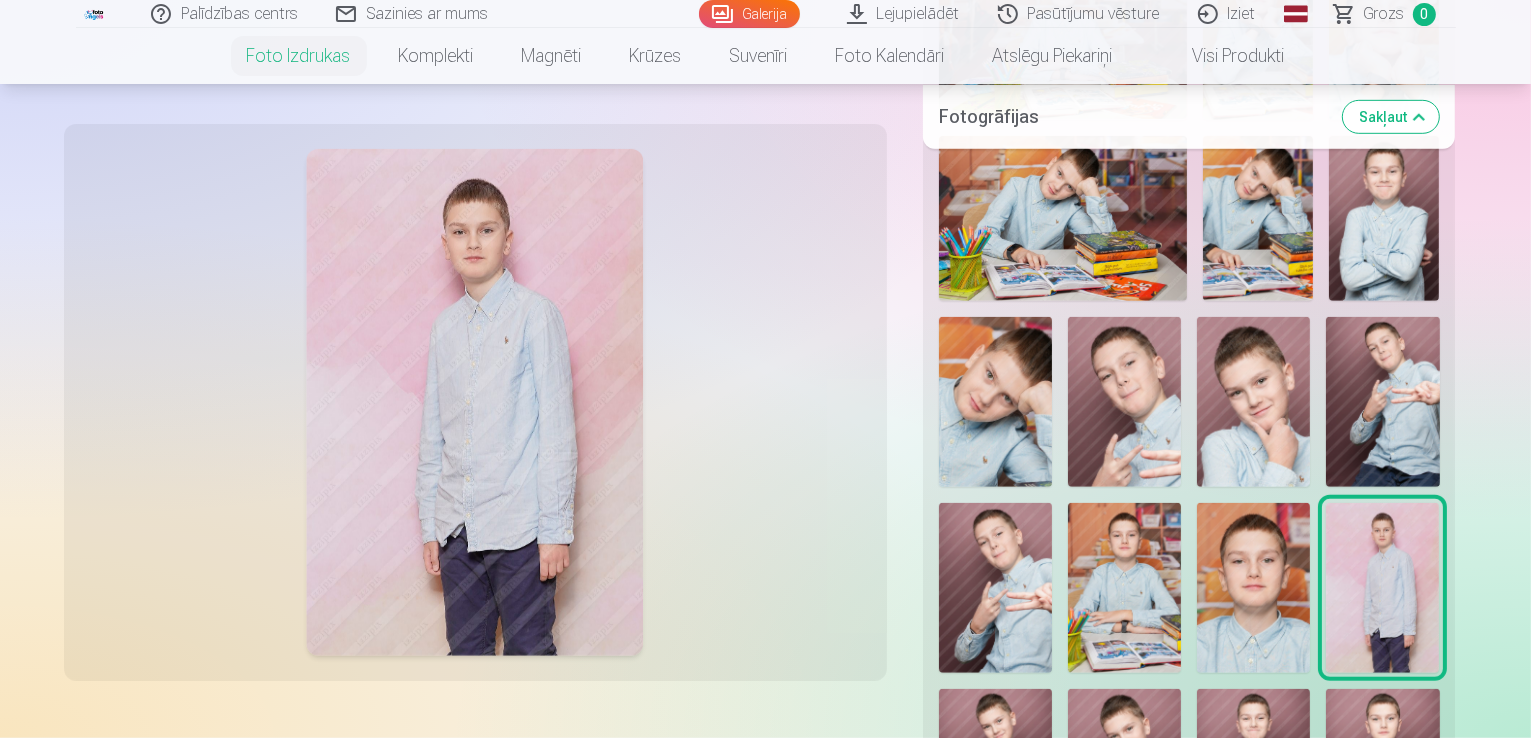 click at bounding box center (1253, 588) 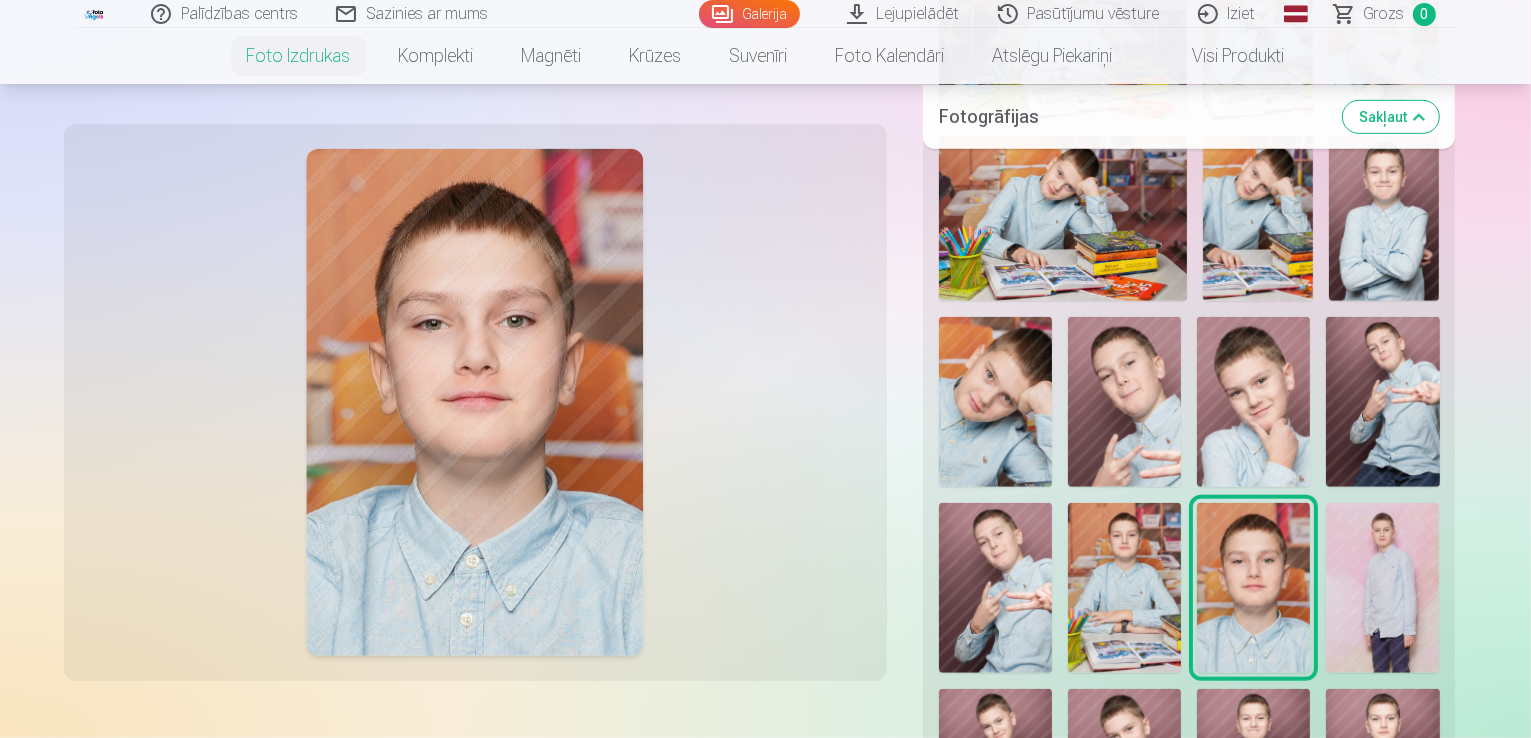 click at bounding box center (1189, 307) 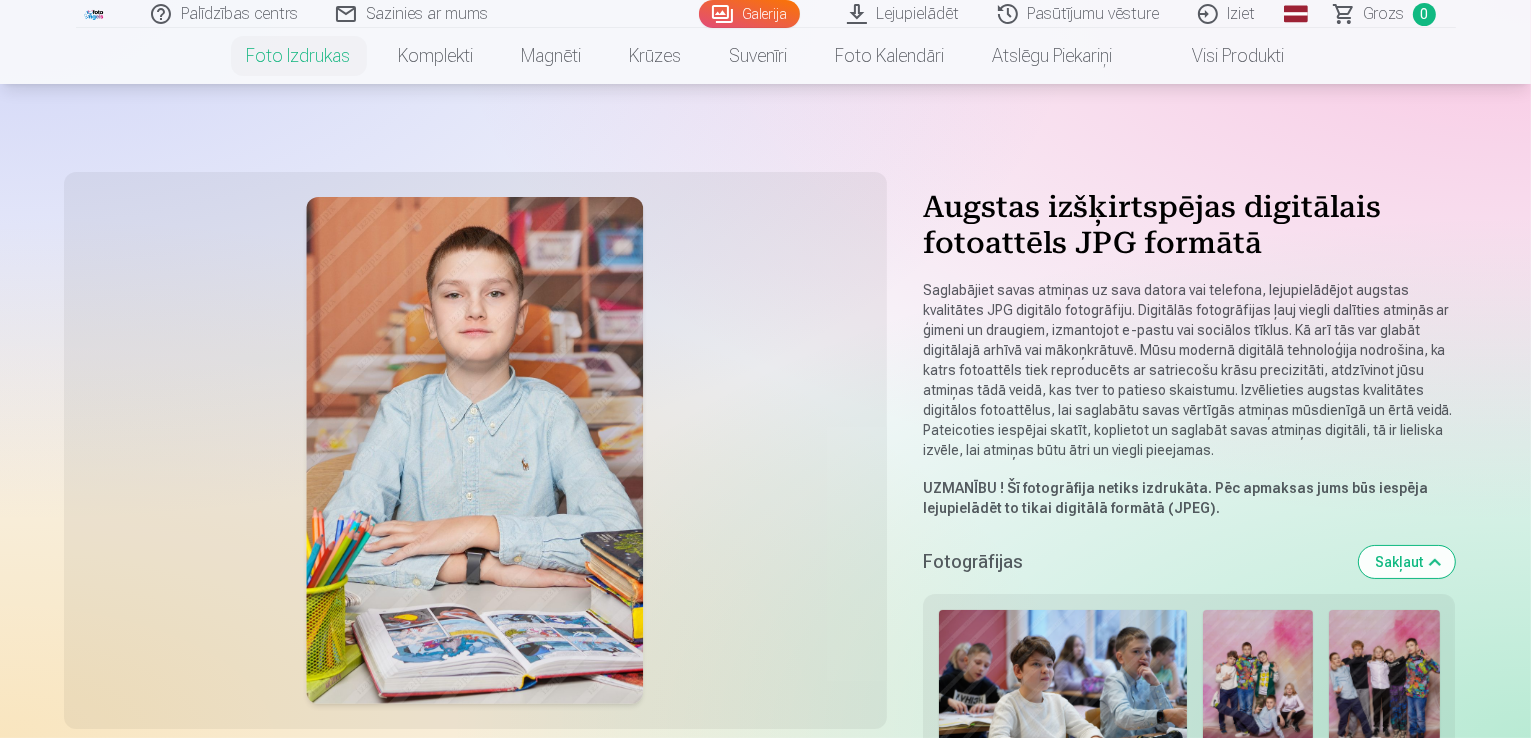 scroll, scrollTop: 400, scrollLeft: 0, axis: vertical 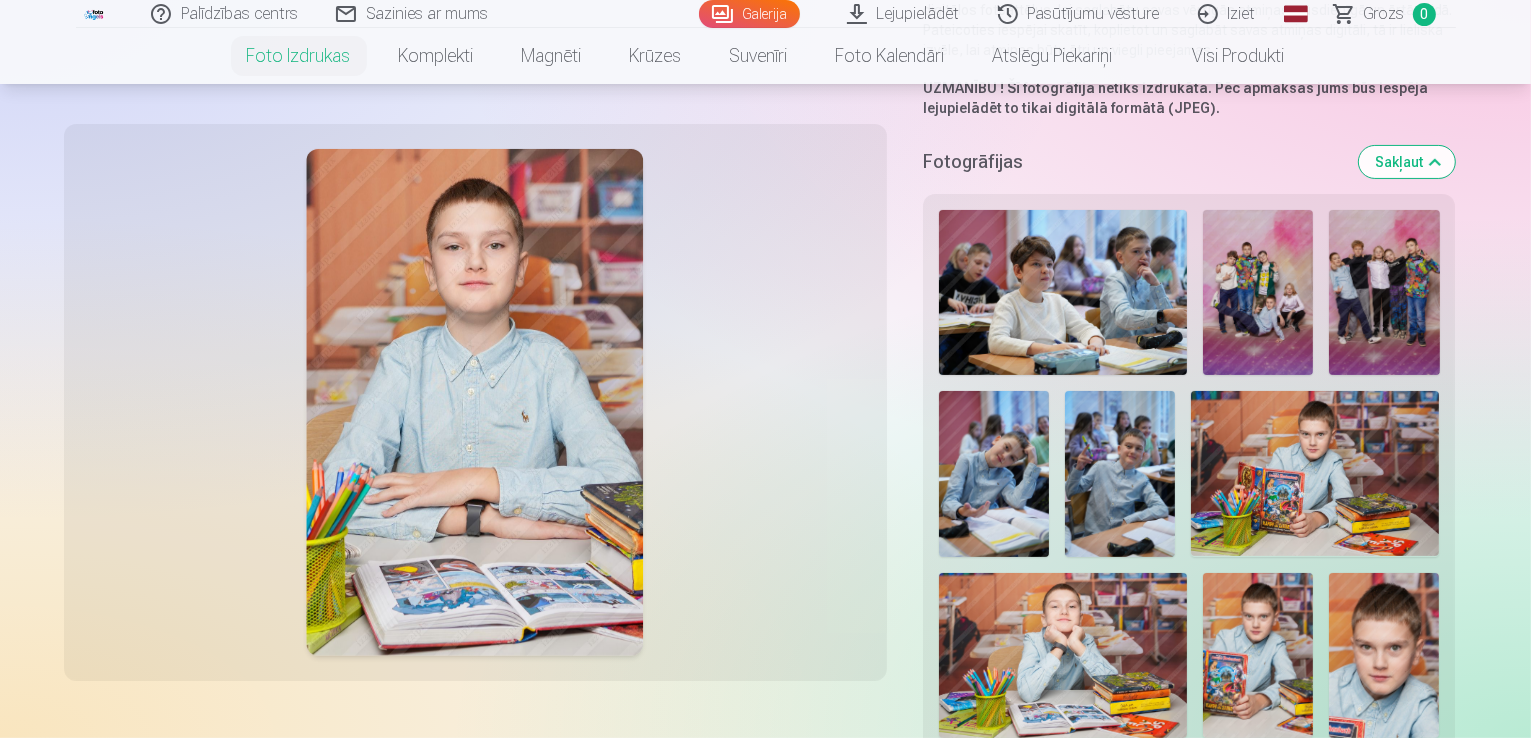 click at bounding box center (1063, 292) 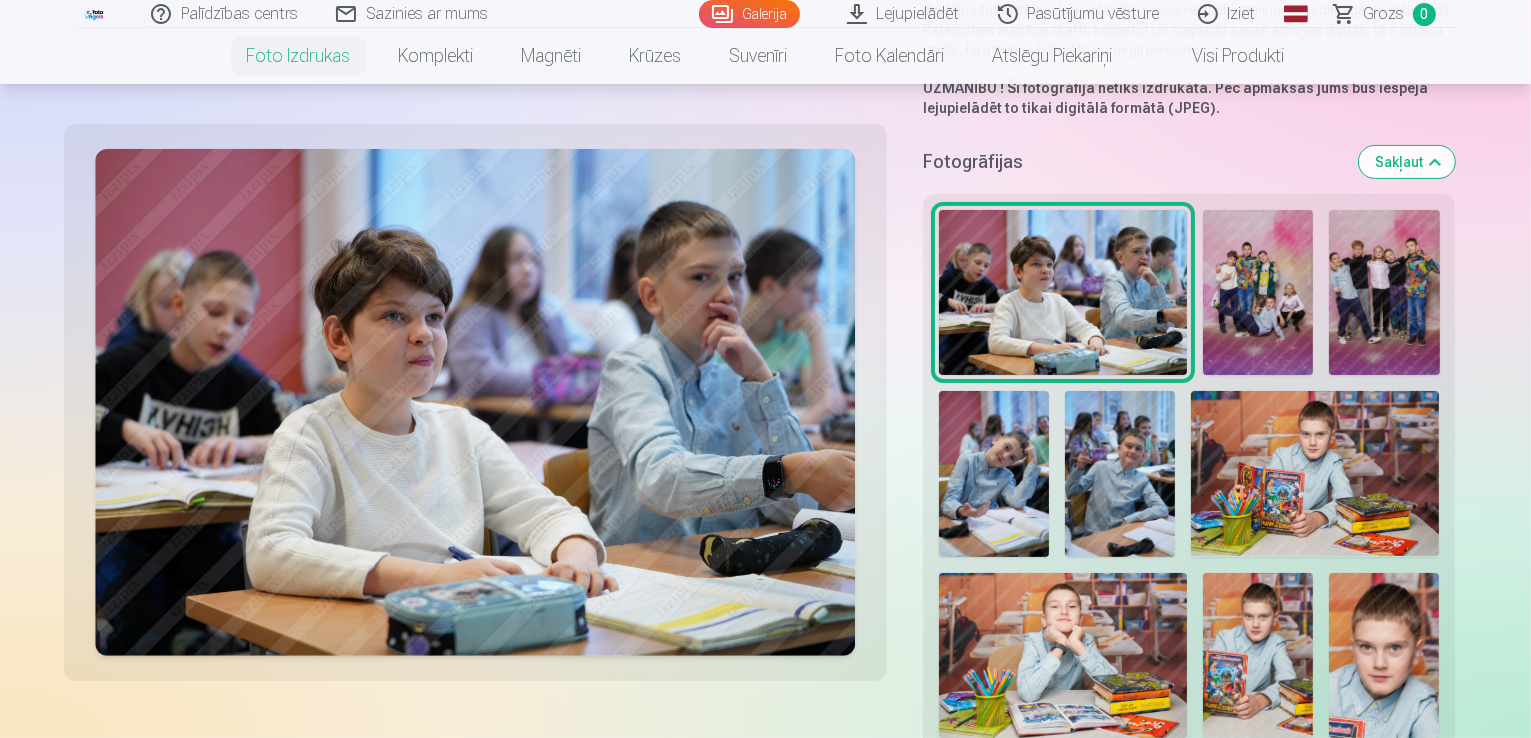 click at bounding box center (1258, 293) 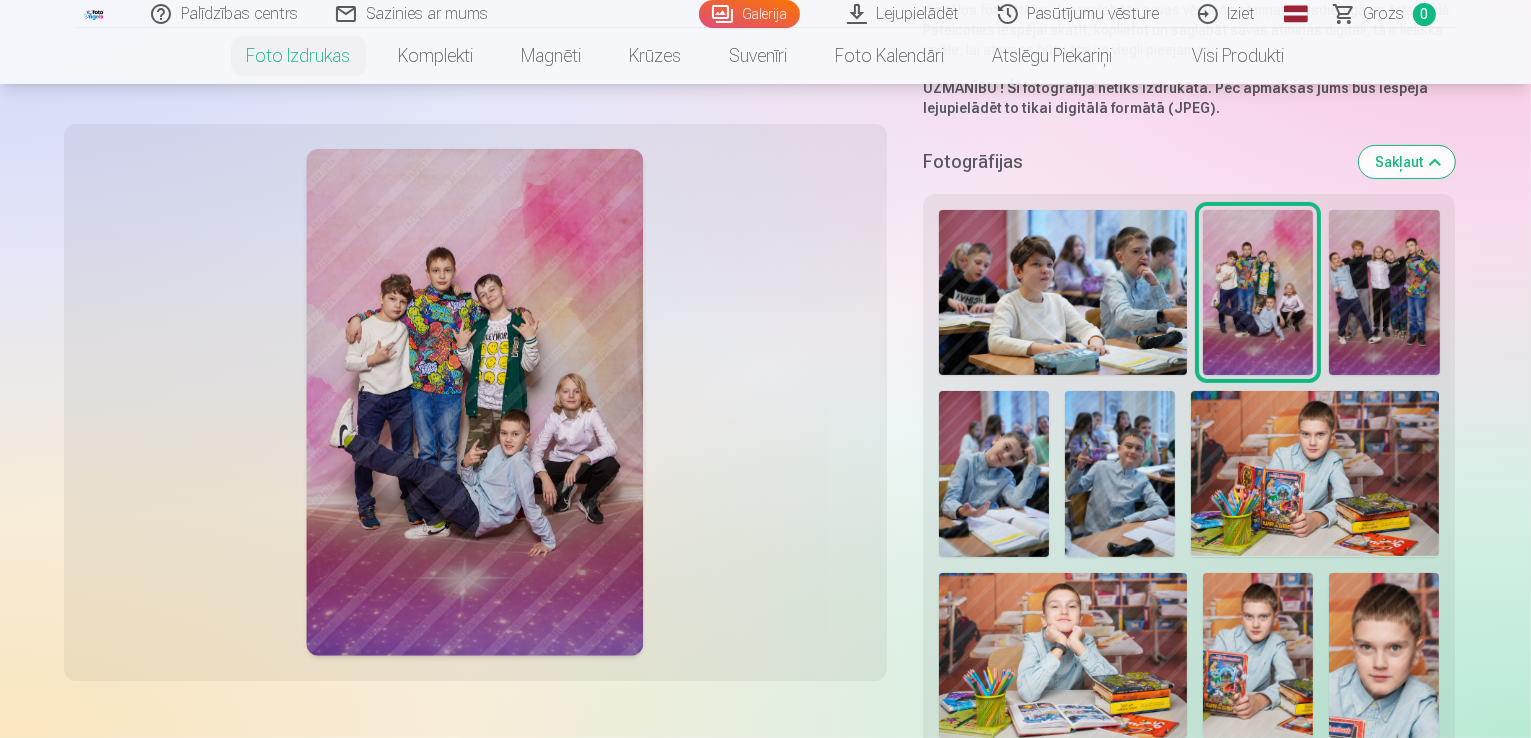 click at bounding box center (1384, 293) 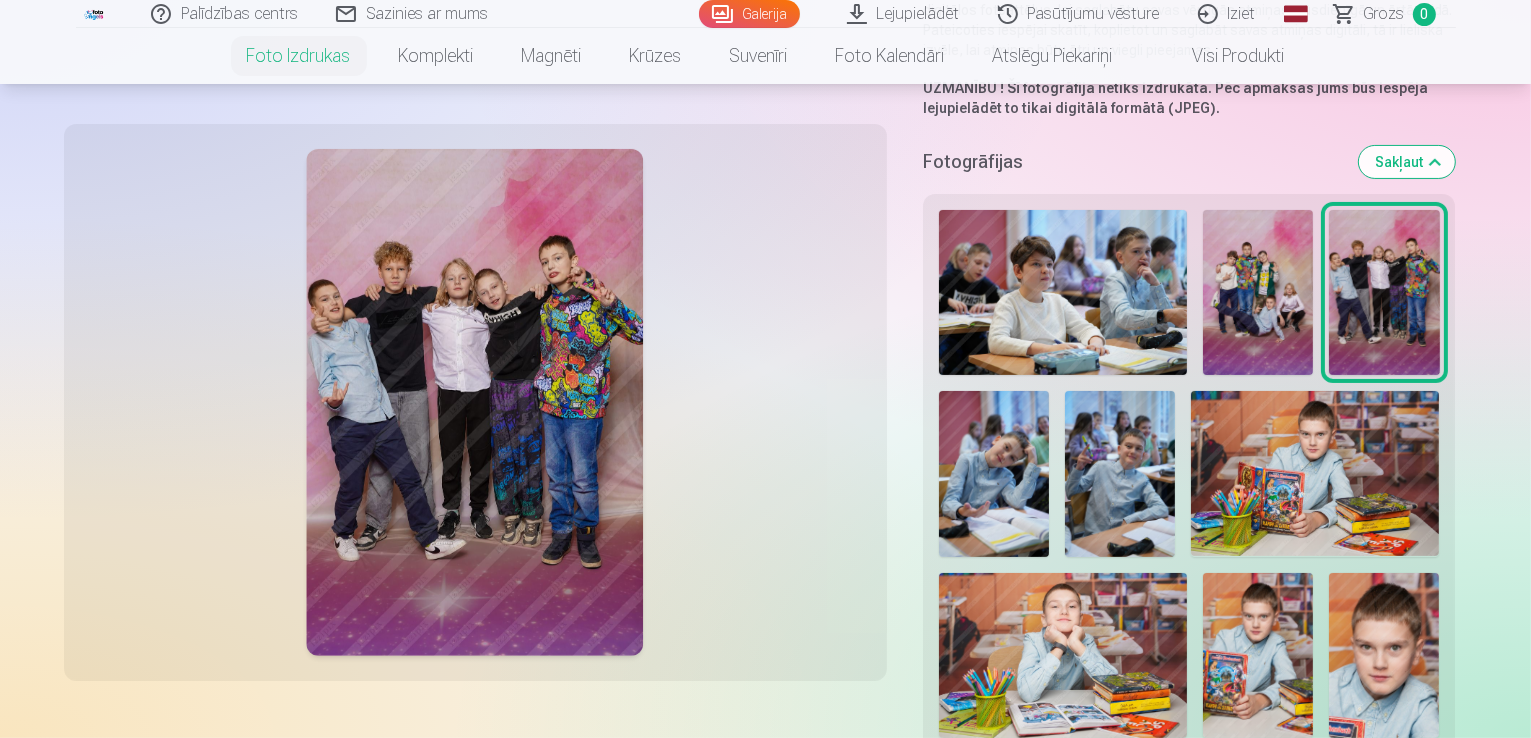 click at bounding box center (1189, 1107) 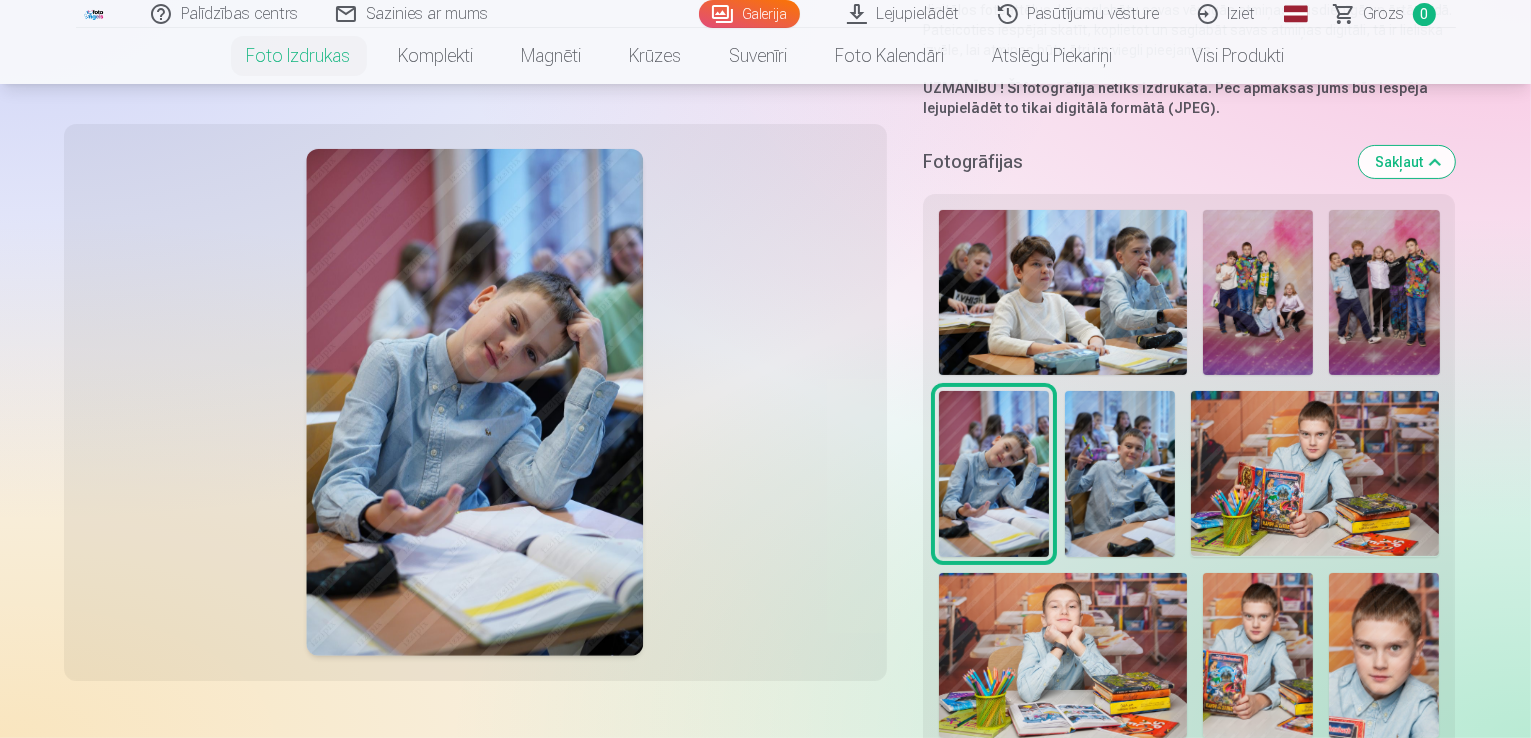 drag, startPoint x: 804, startPoint y: 461, endPoint x: 939, endPoint y: 426, distance: 139.46326 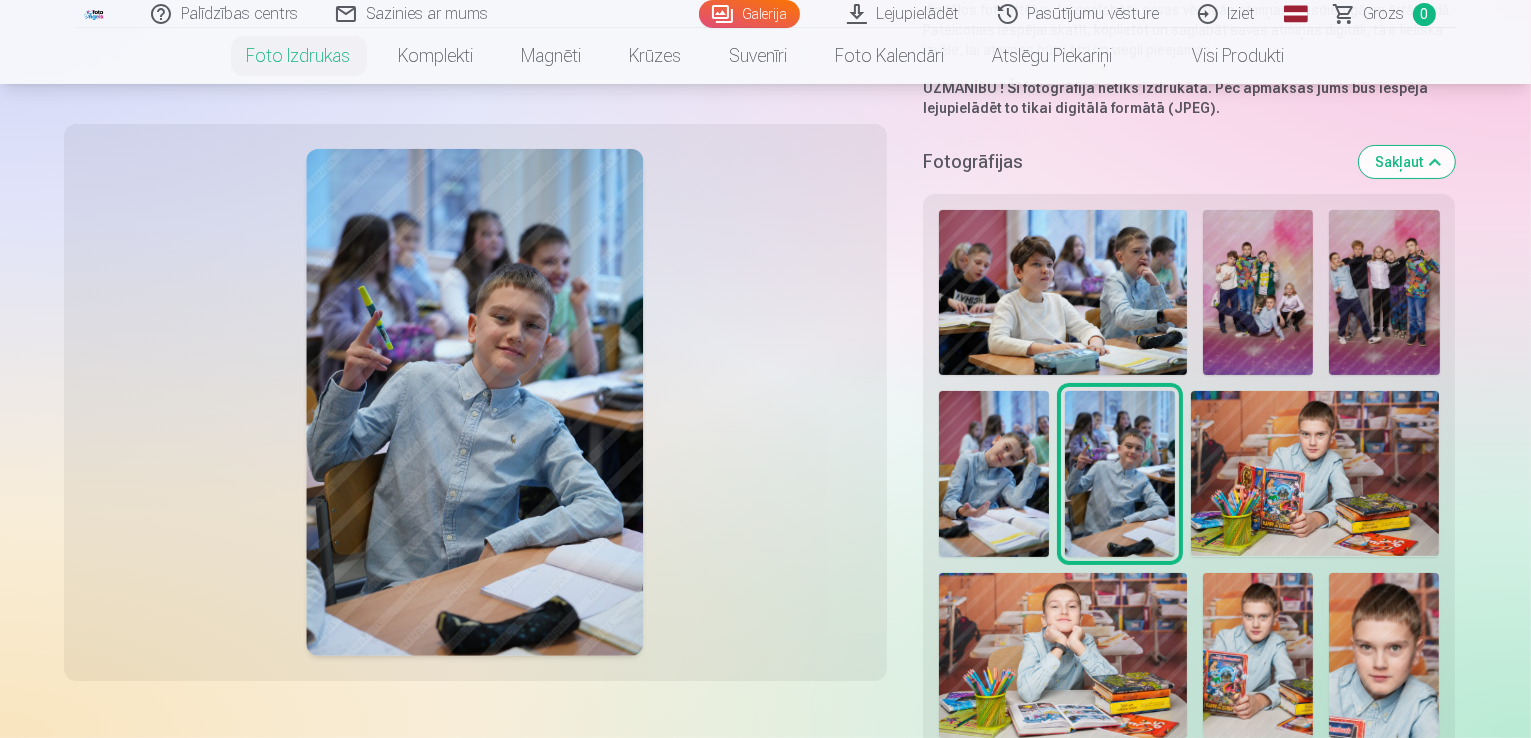 click at bounding box center [1315, 473] 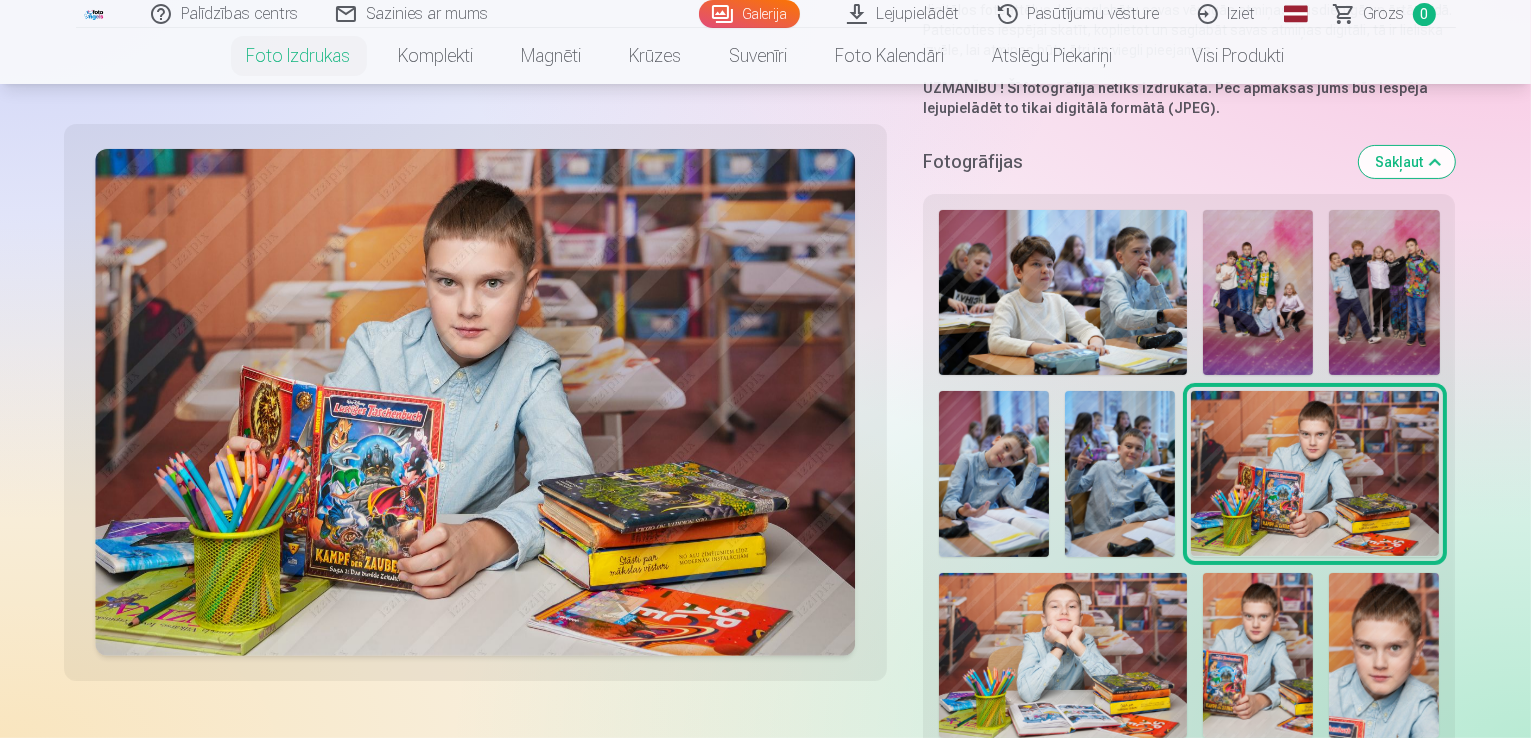 click at bounding box center [1063, 655] 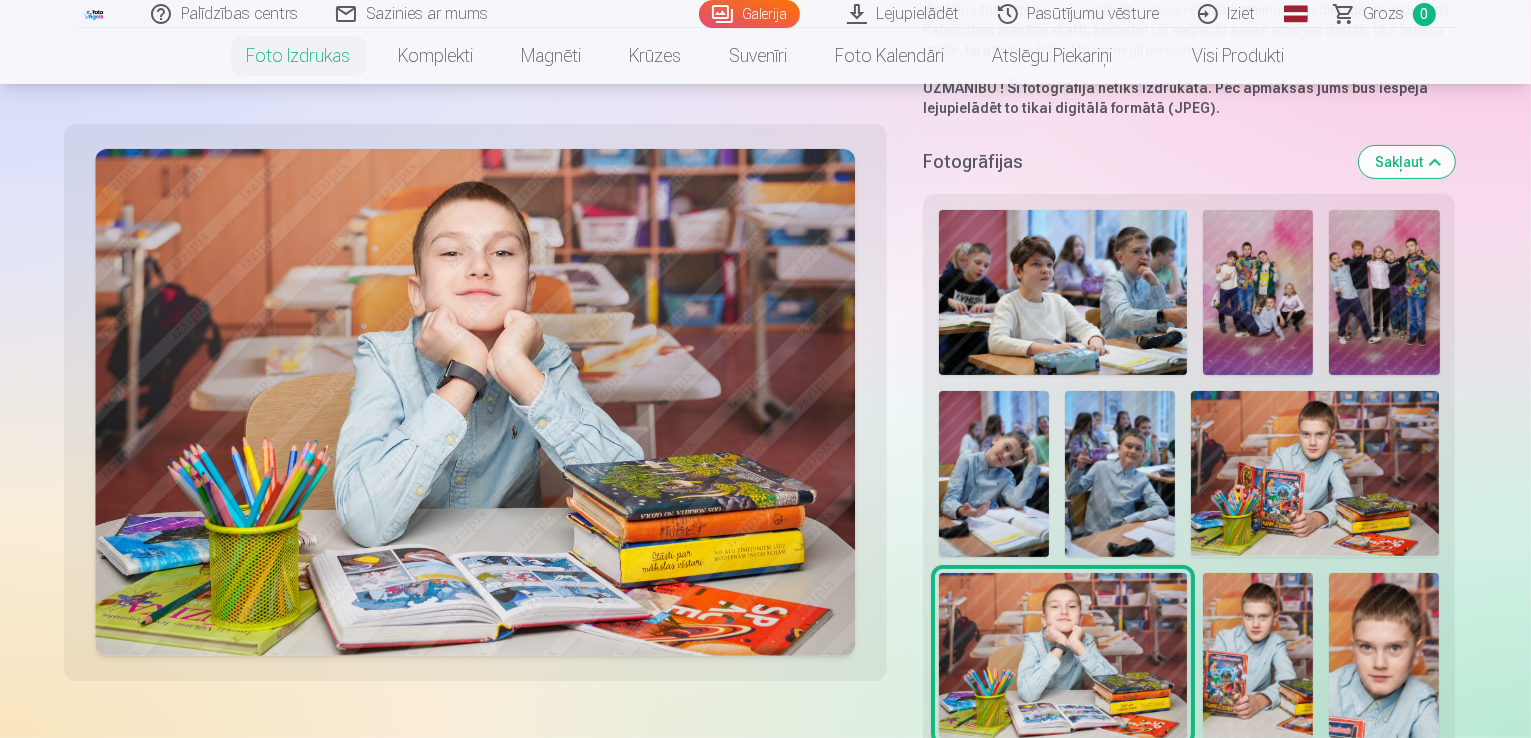 drag, startPoint x: 990, startPoint y: 532, endPoint x: 1021, endPoint y: 544, distance: 33.24154 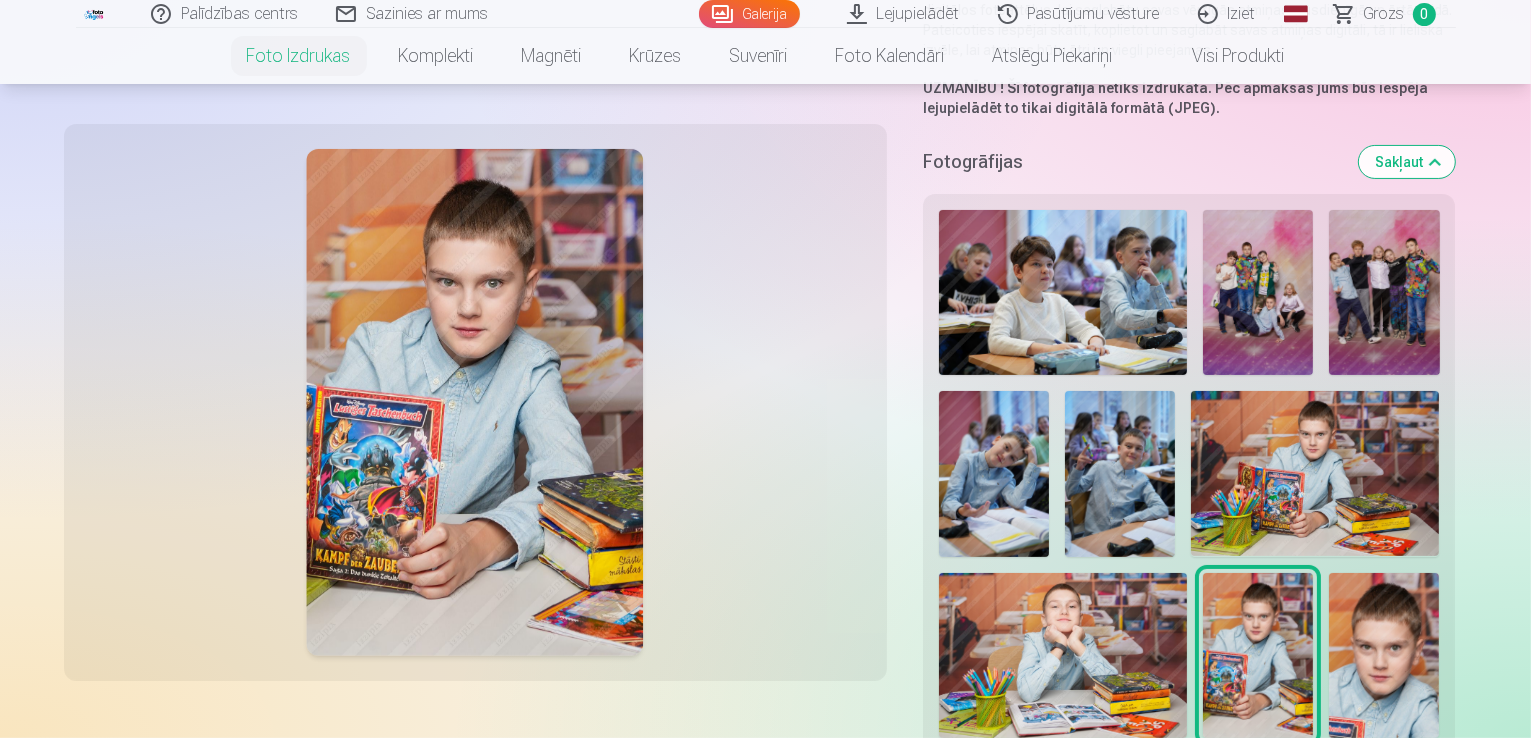 click at bounding box center (1384, 656) 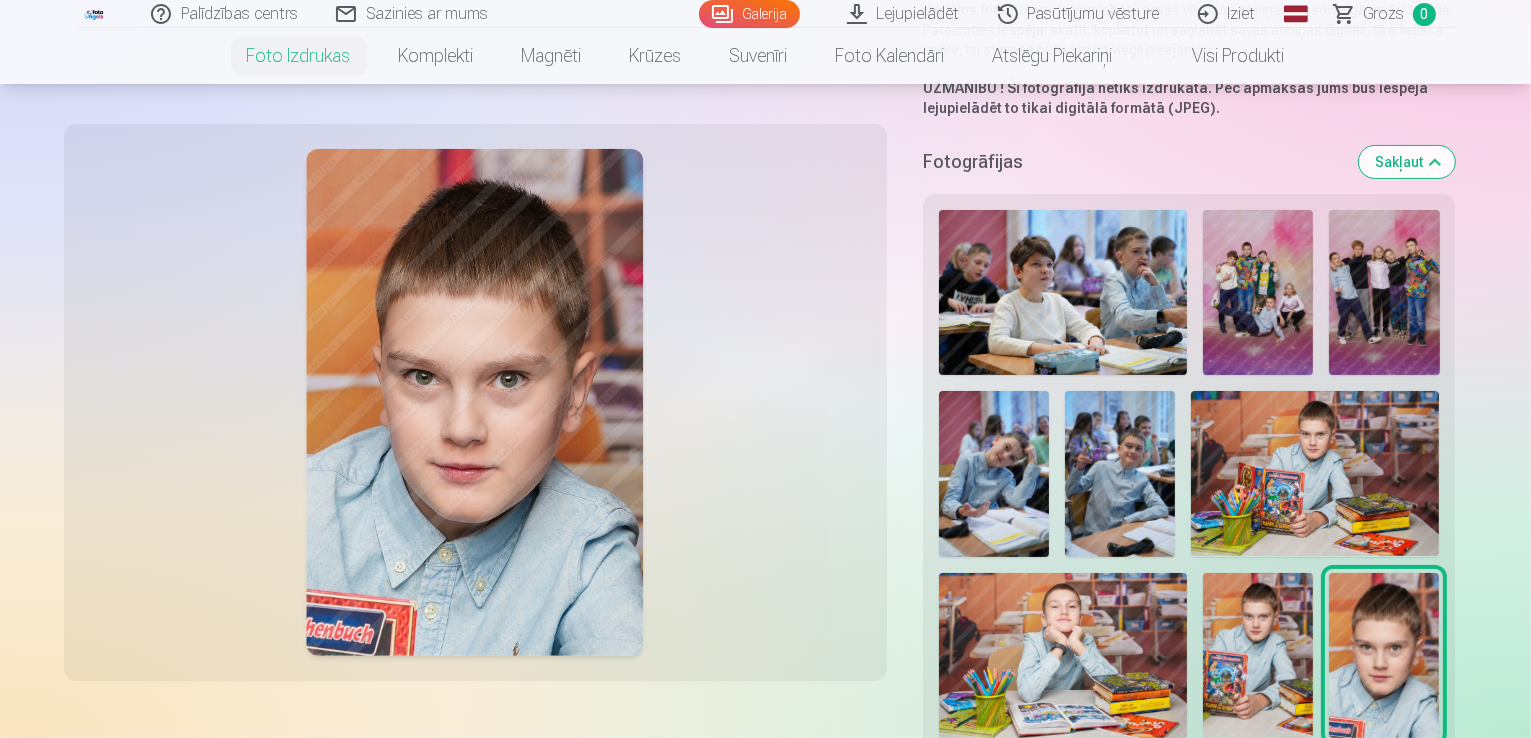 click at bounding box center [1063, 836] 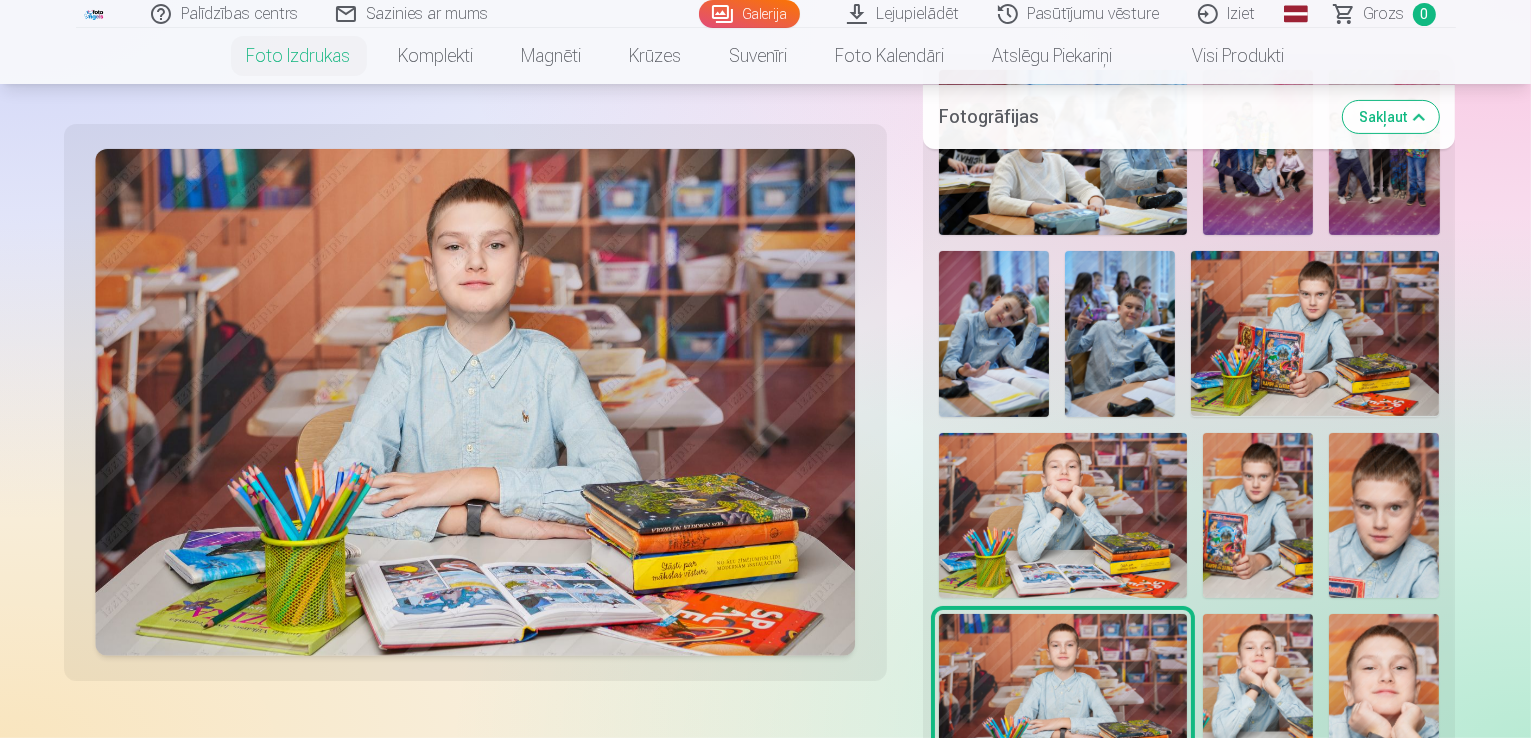 scroll, scrollTop: 700, scrollLeft: 0, axis: vertical 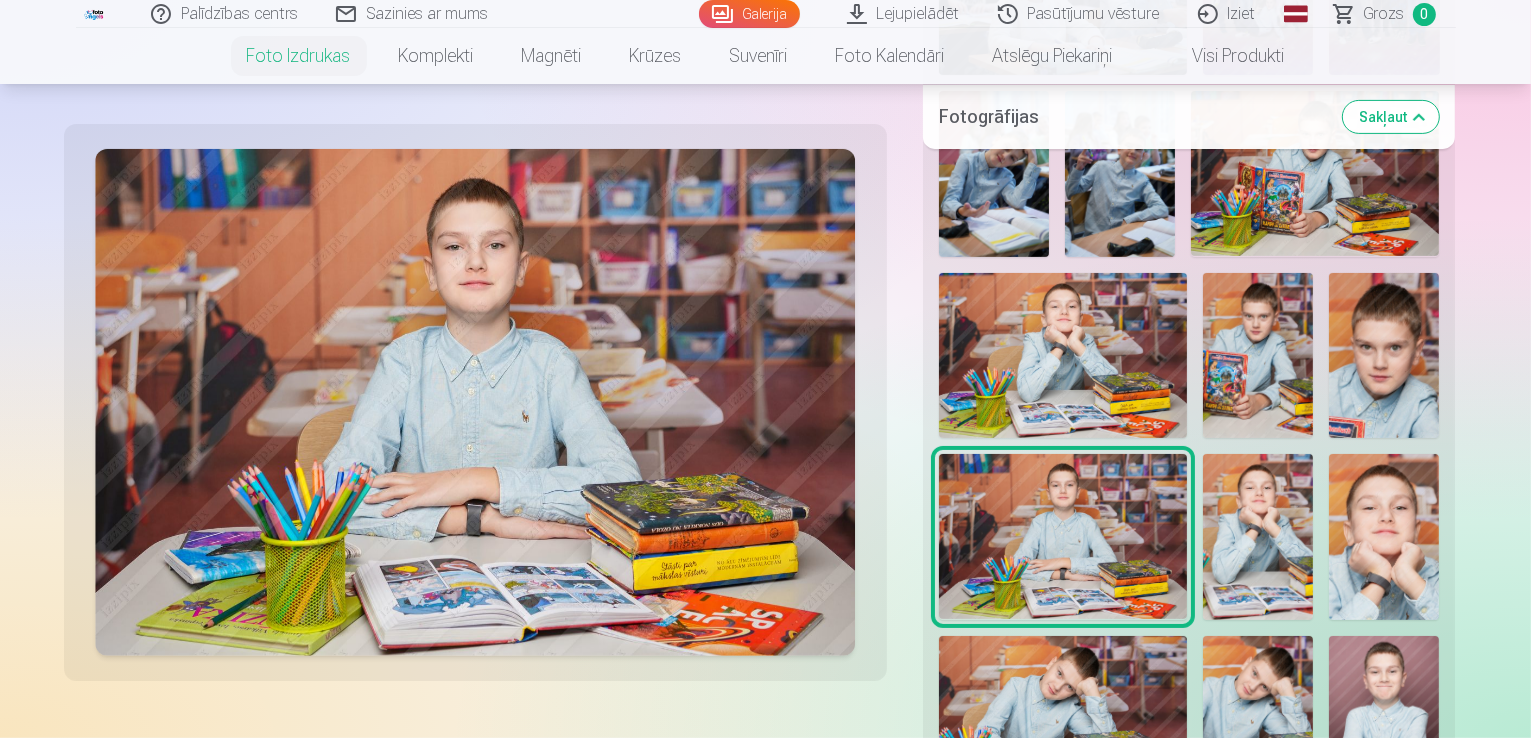 click at bounding box center (1384, 537) 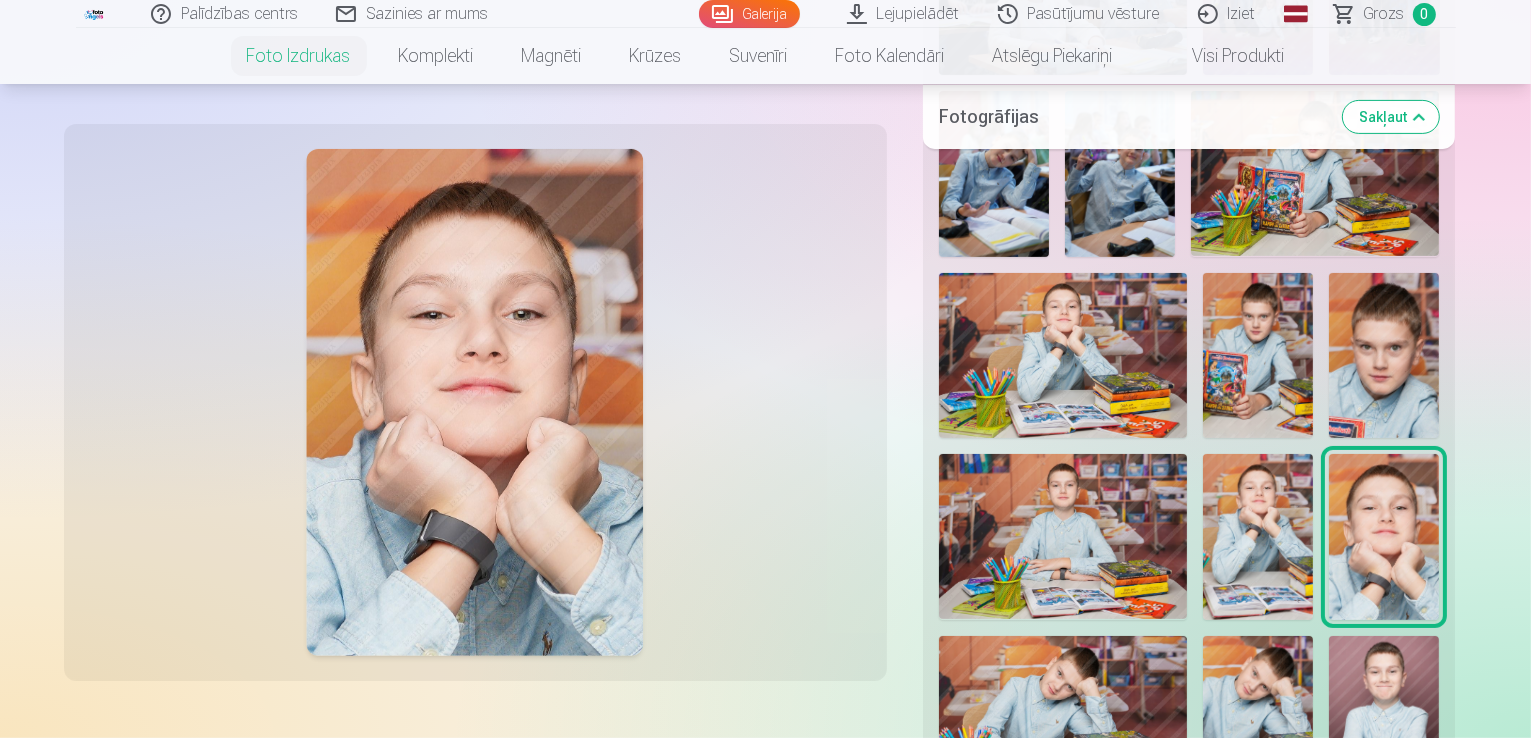 click at bounding box center [1063, 718] 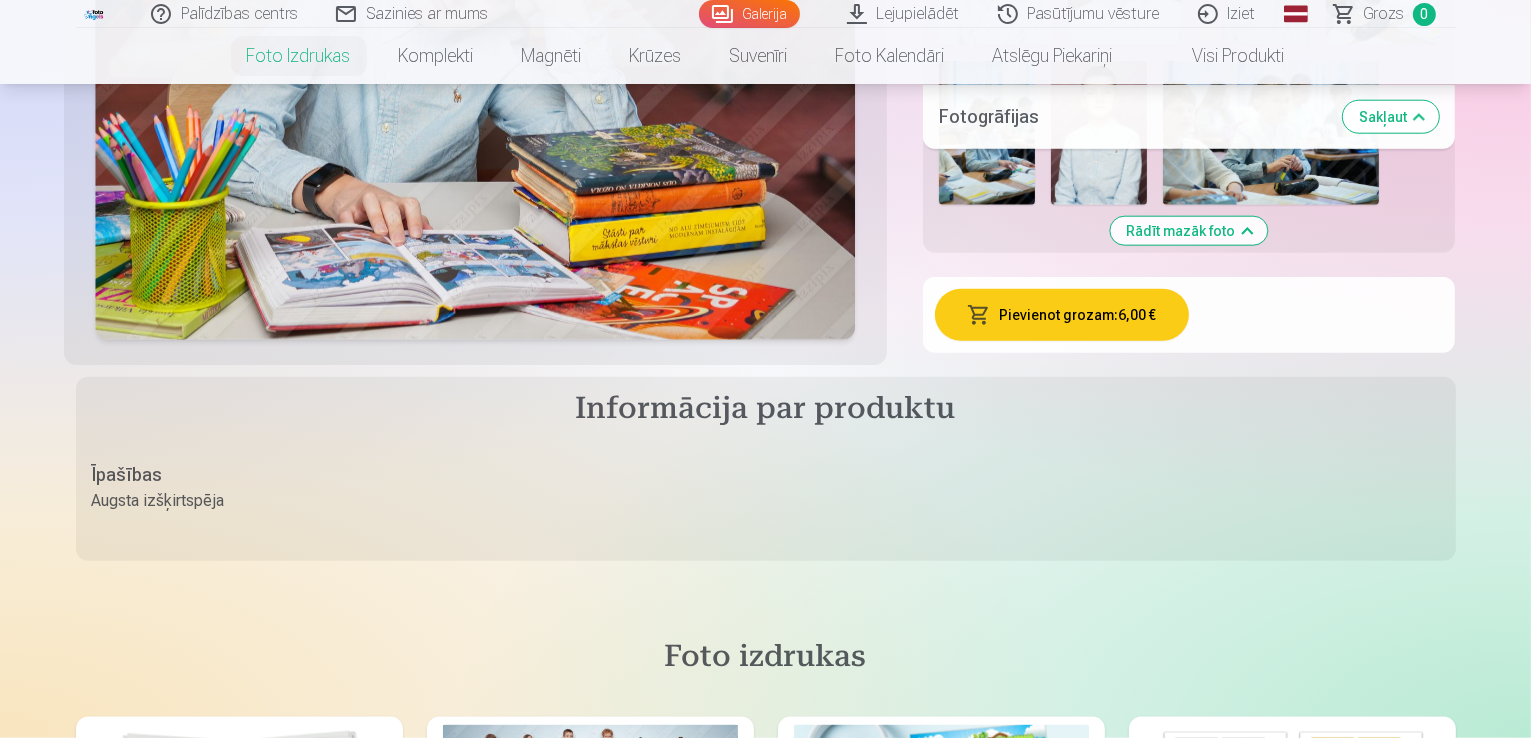 scroll, scrollTop: 2800, scrollLeft: 0, axis: vertical 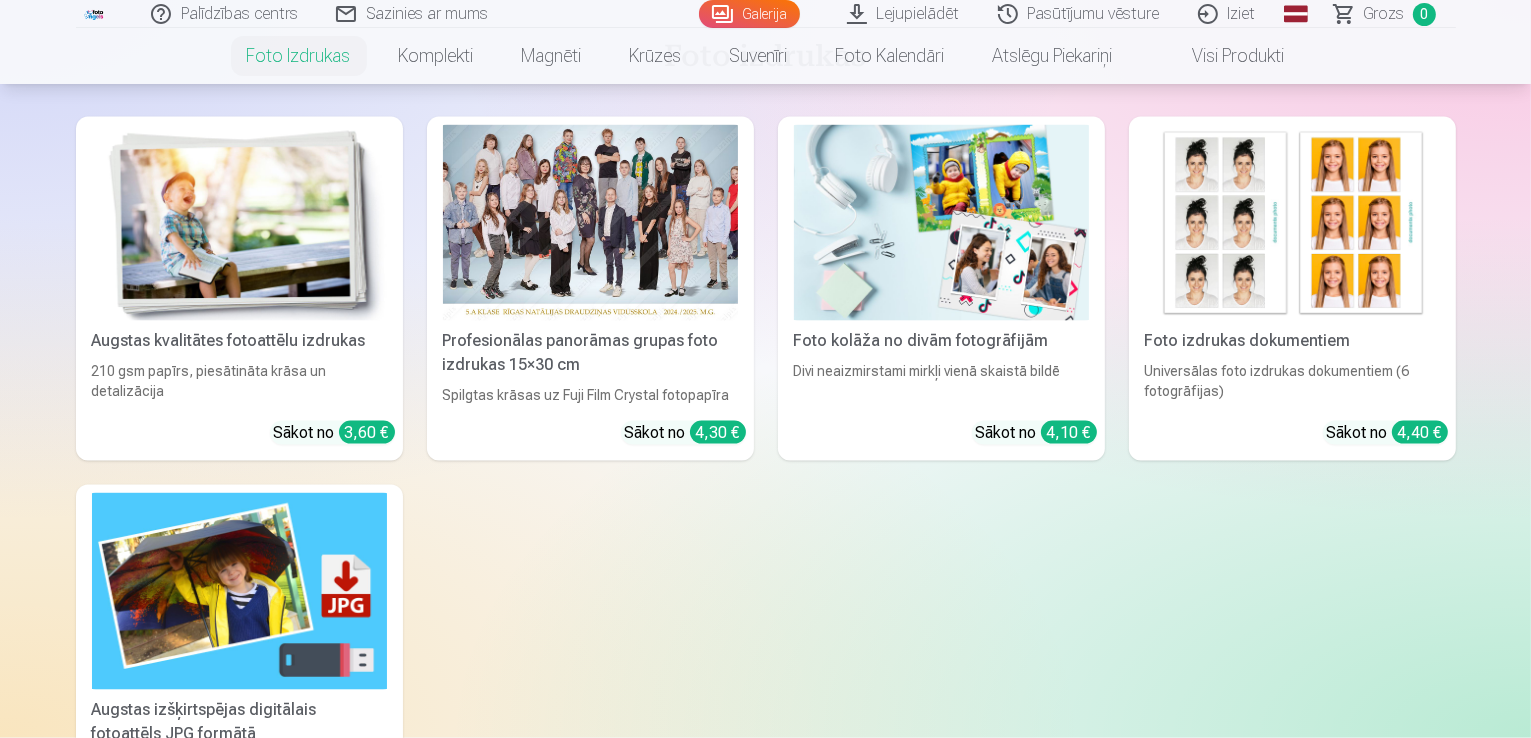 click on "Sākot no    6,00 €" at bounding box center [334, 802] 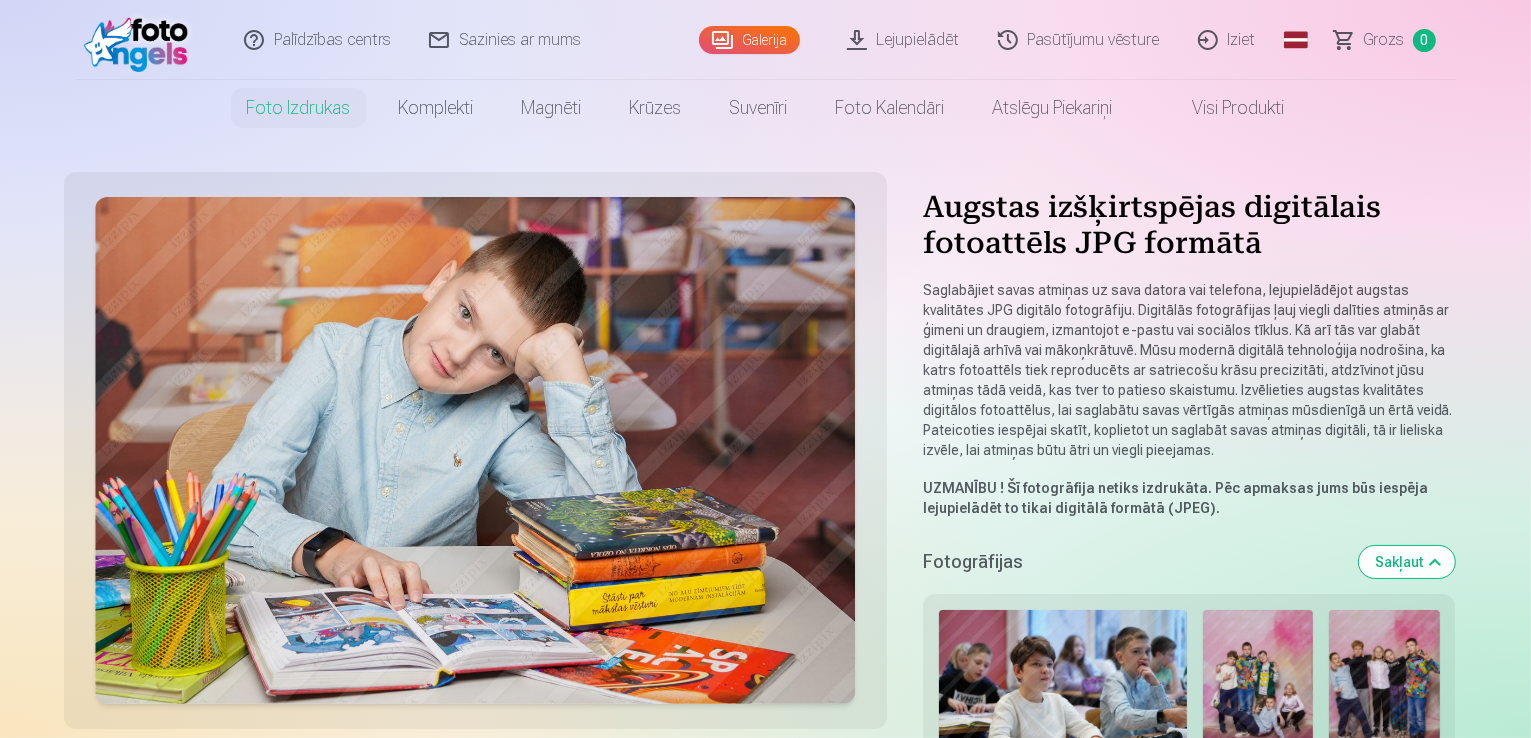click on "Visi produkti" at bounding box center (1223, 108) 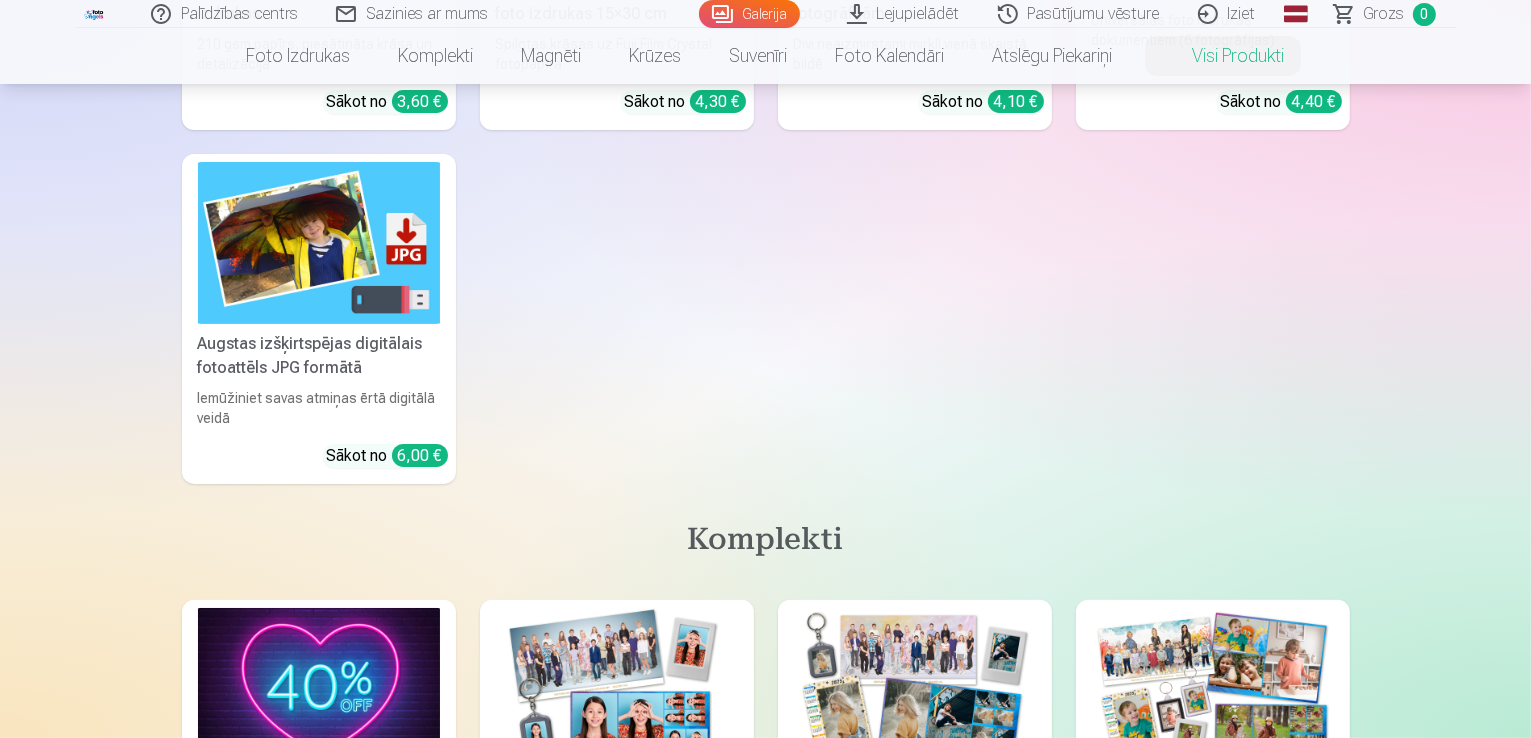 scroll, scrollTop: 500, scrollLeft: 0, axis: vertical 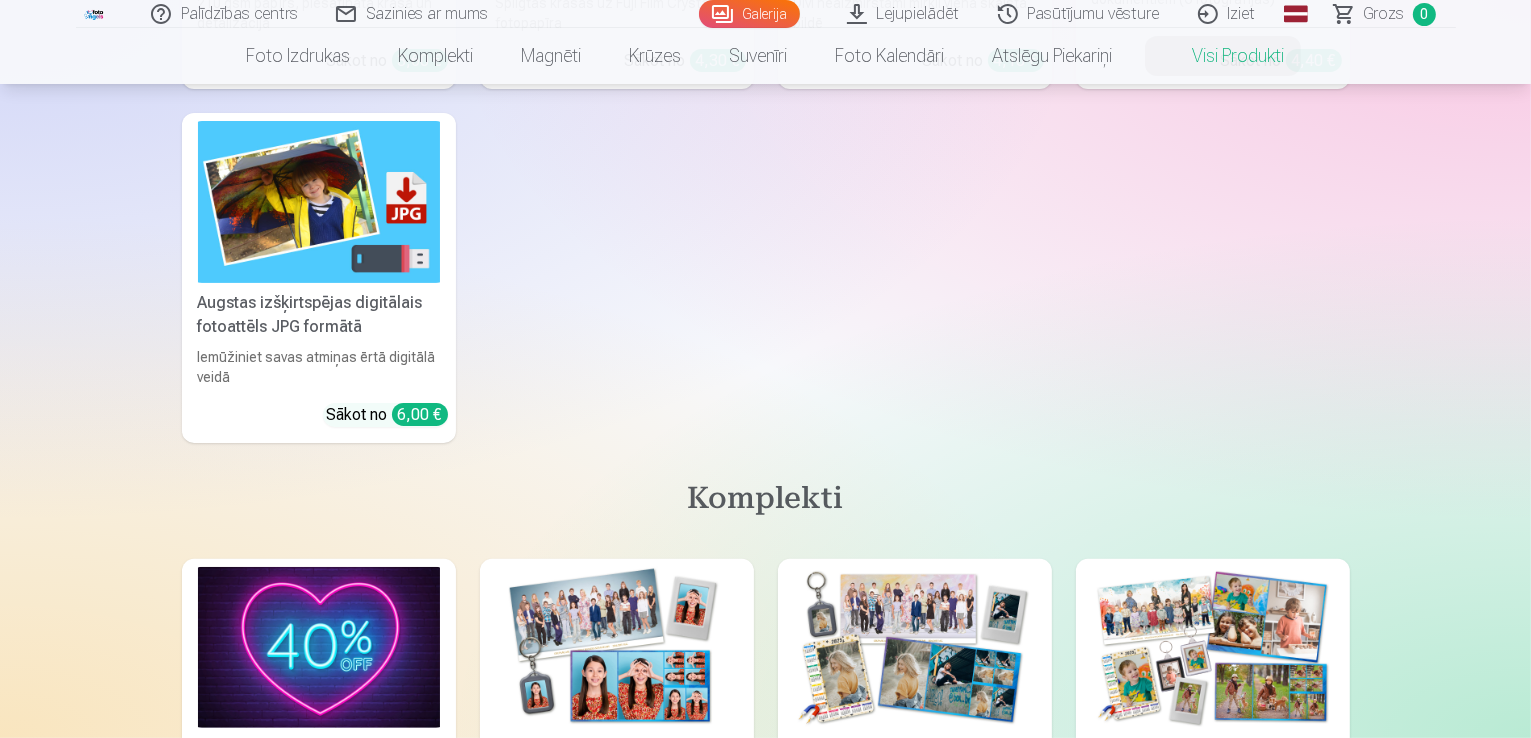 click at bounding box center [319, 201] 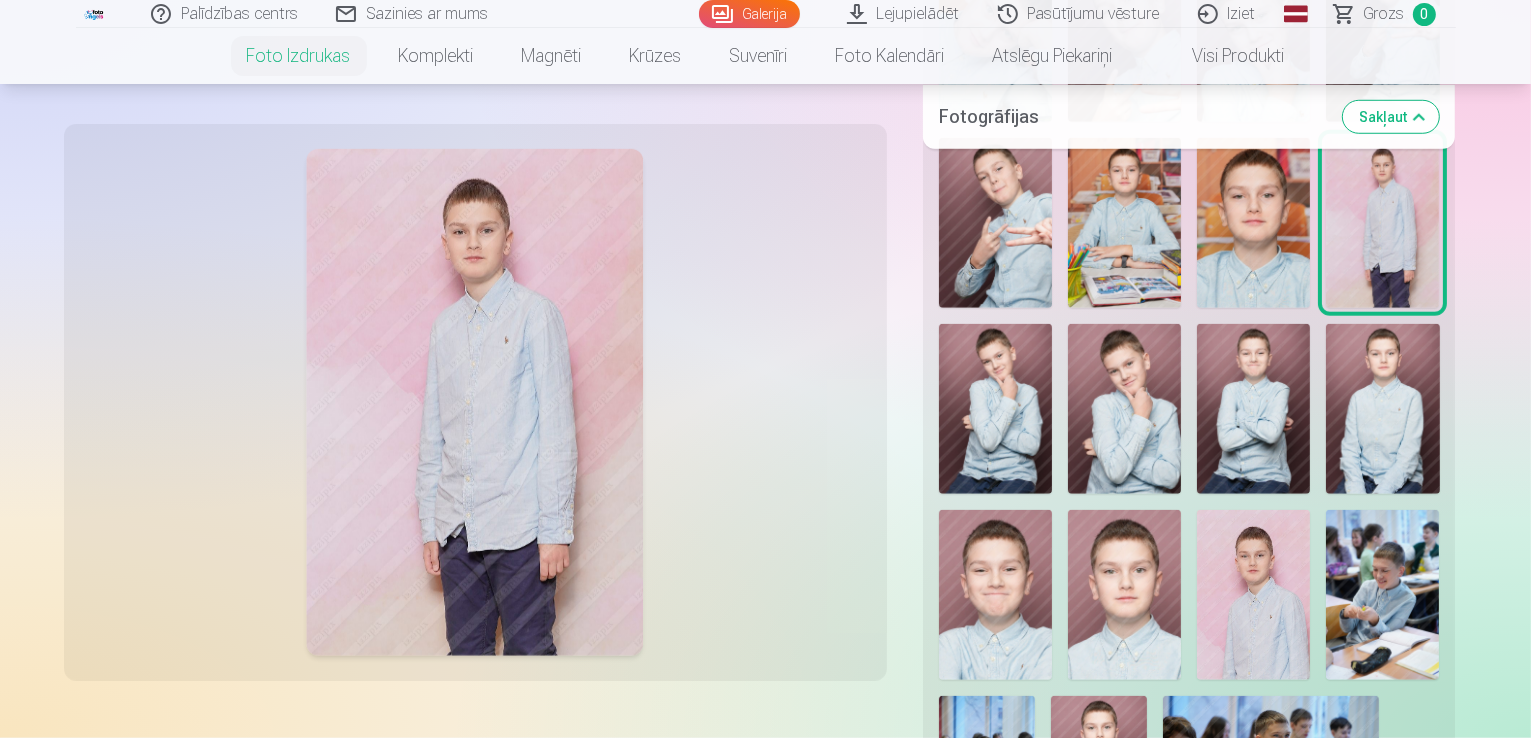 scroll, scrollTop: 1600, scrollLeft: 0, axis: vertical 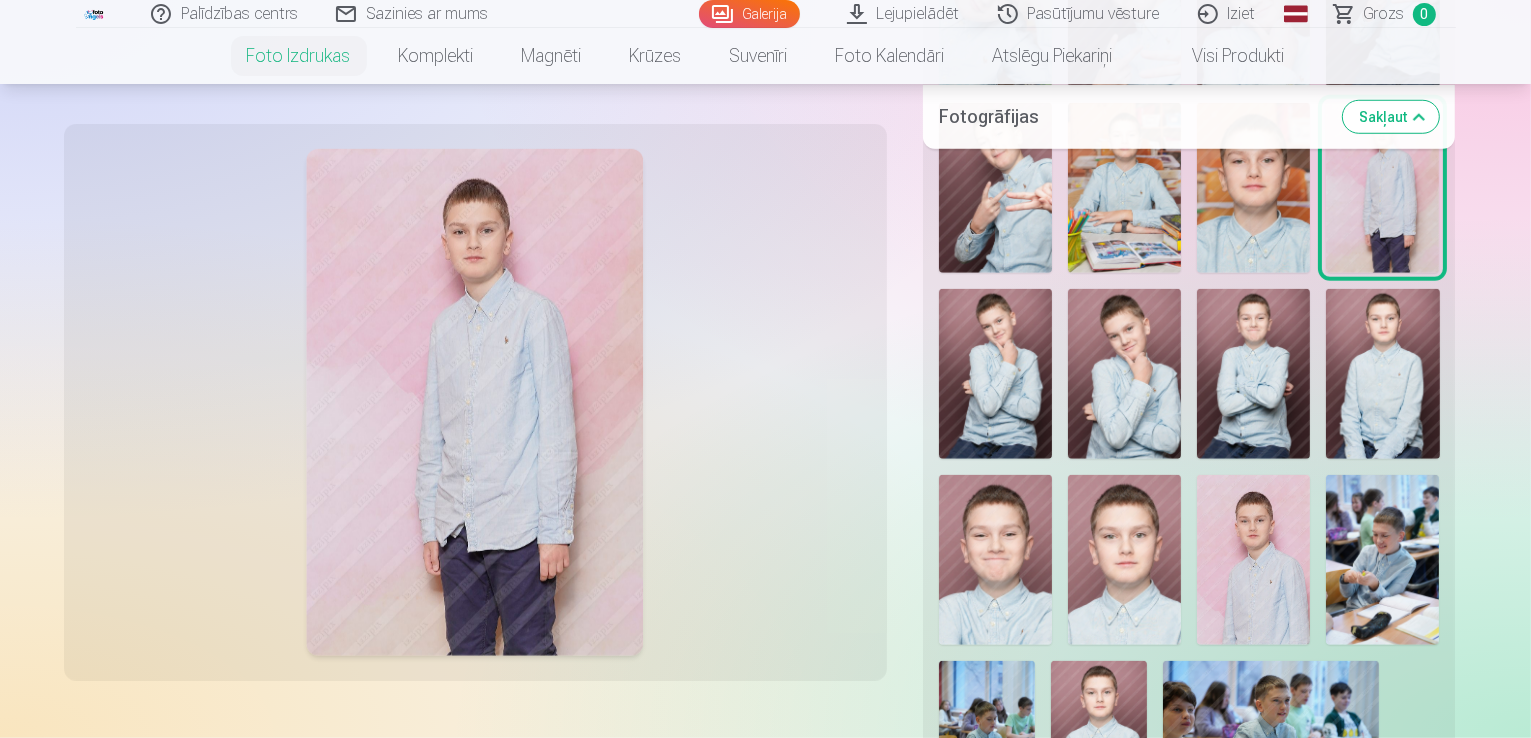 click on "Rādīt mazāk foto" at bounding box center [1189, 831] 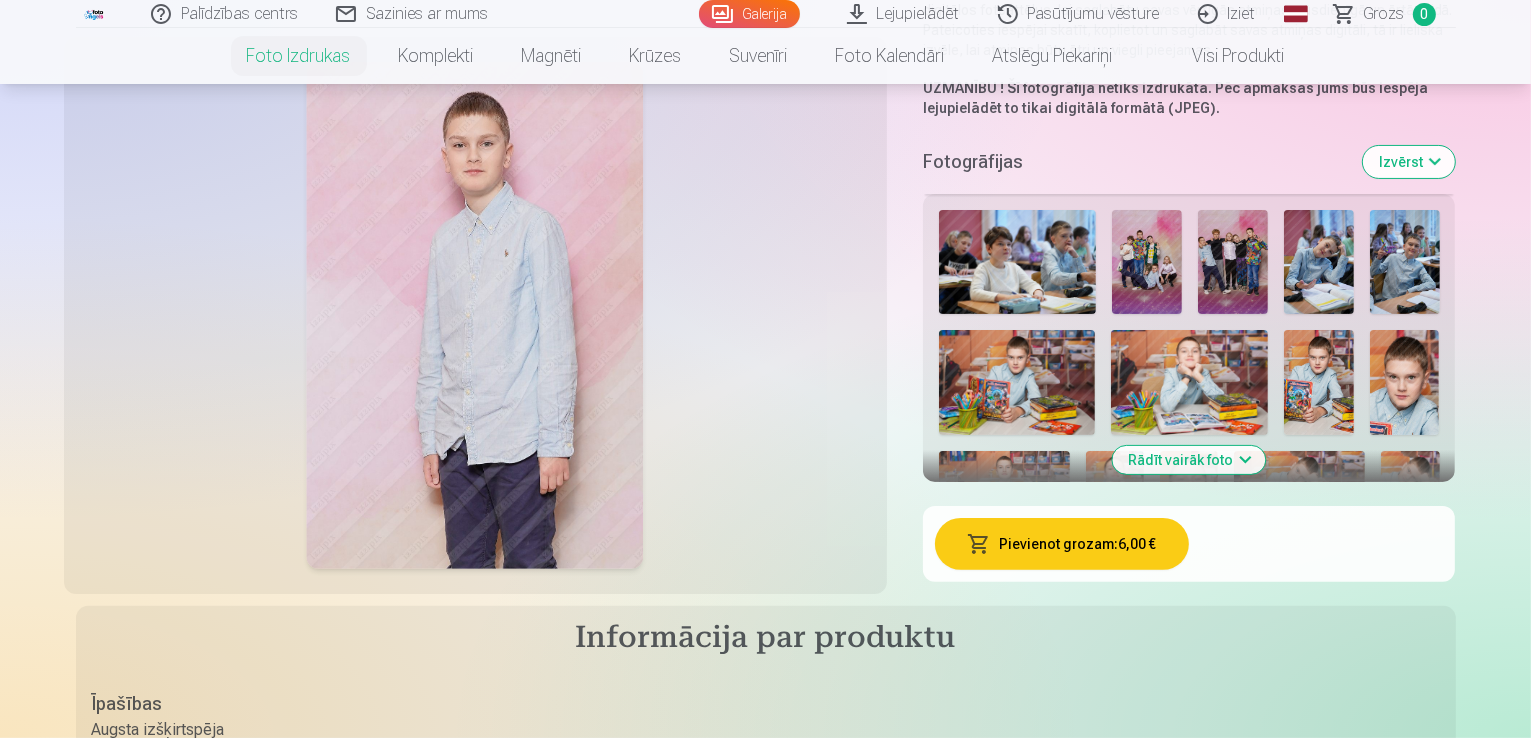 scroll, scrollTop: 516, scrollLeft: 0, axis: vertical 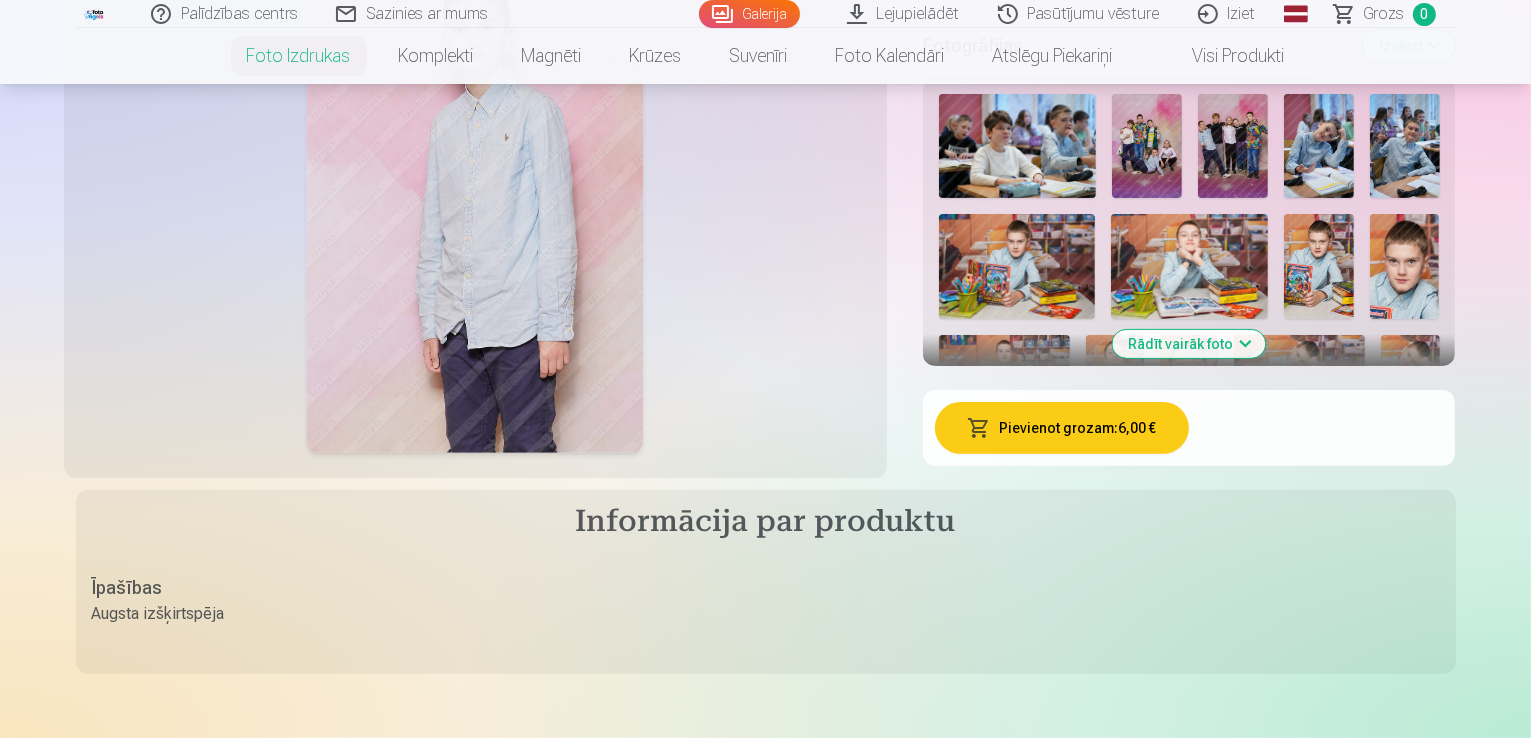 click at bounding box center (1299, 378) 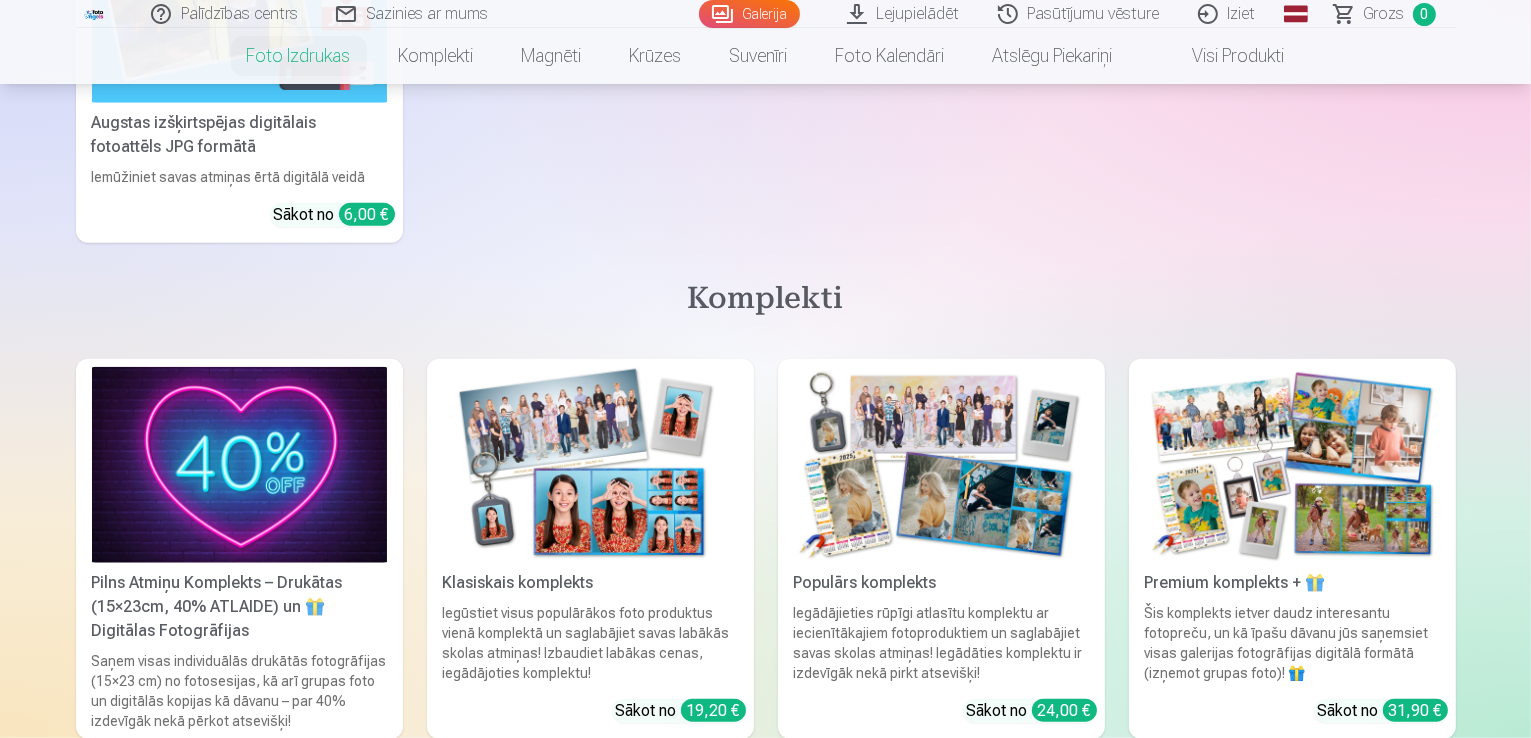 scroll, scrollTop: 1716, scrollLeft: 0, axis: vertical 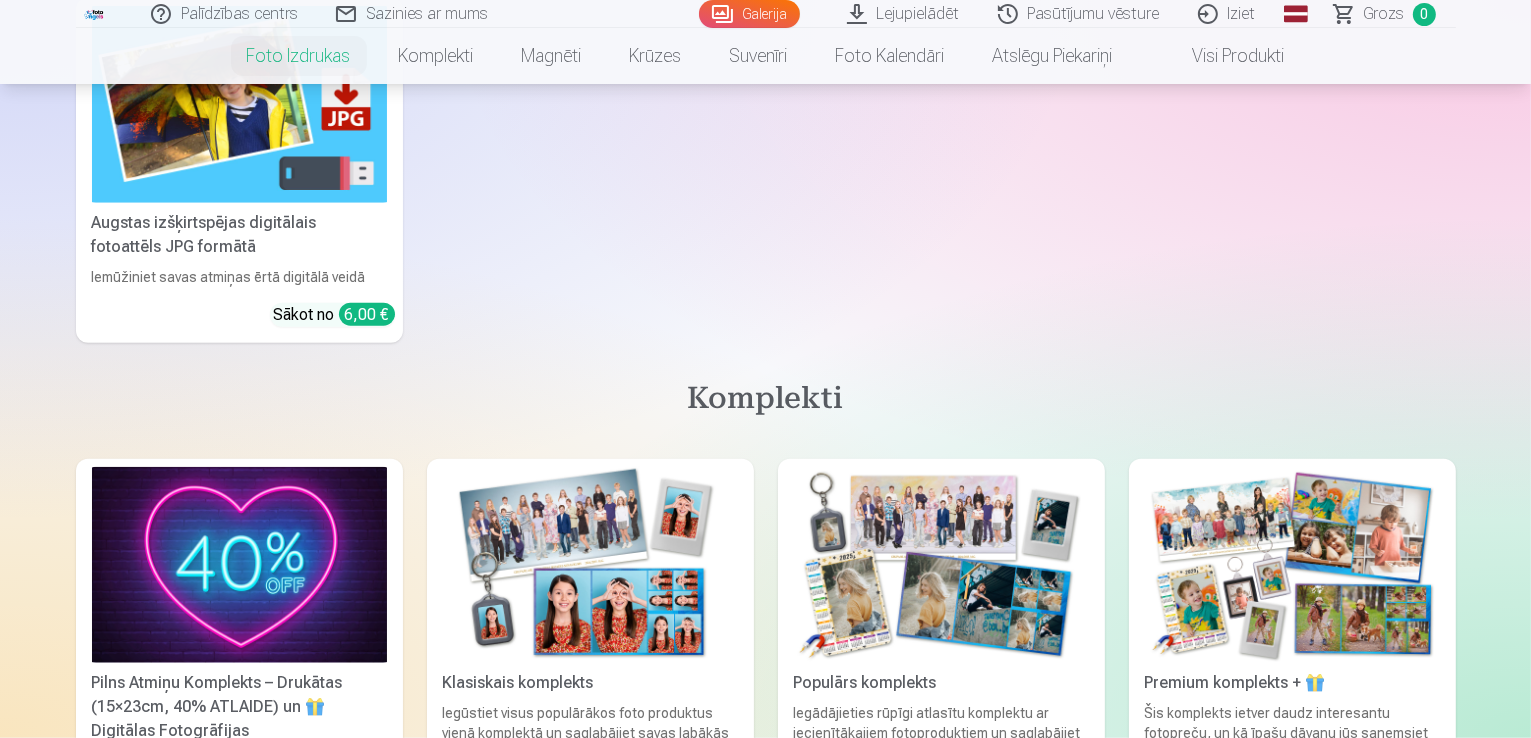 click on "Sākot no    6,00 €" at bounding box center [334, 315] 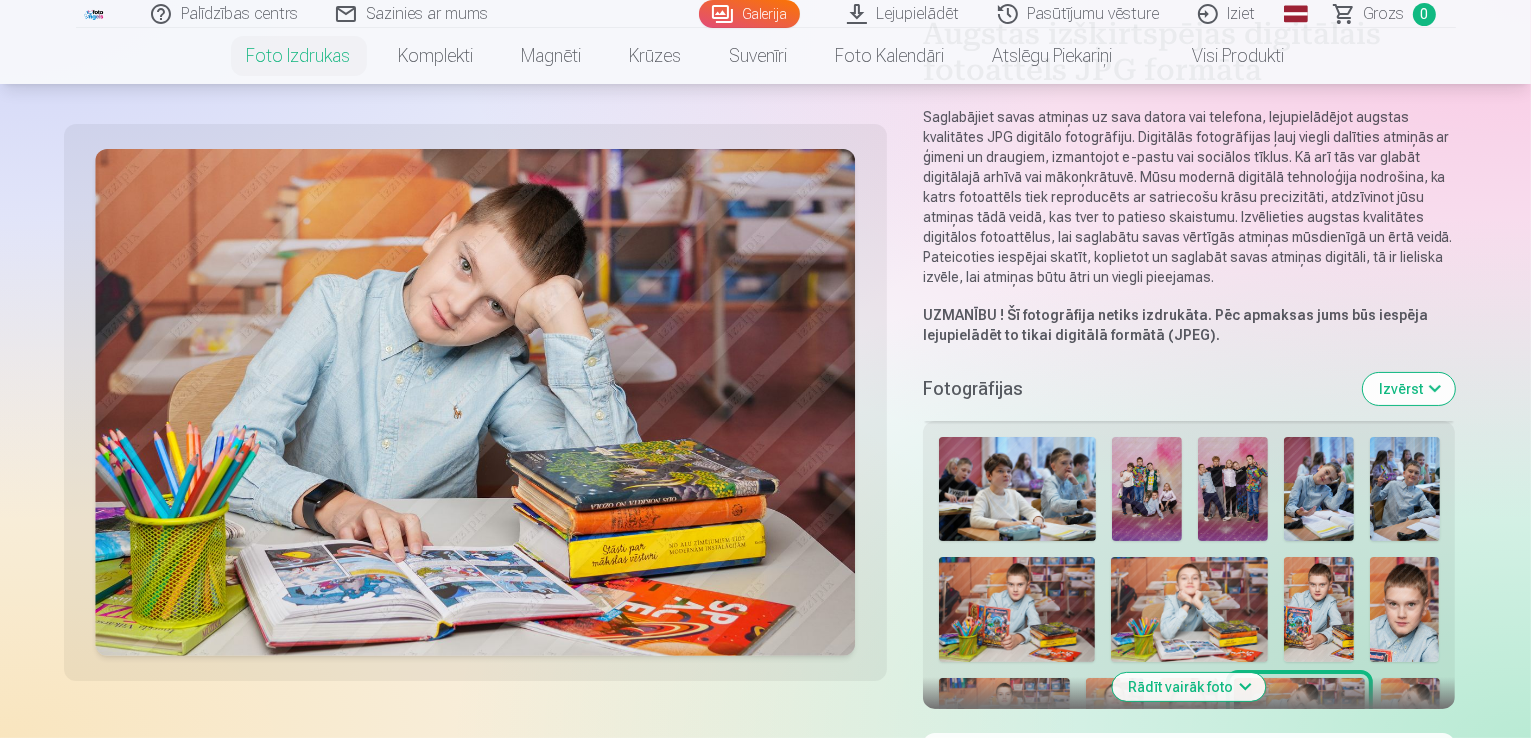 scroll, scrollTop: 200, scrollLeft: 0, axis: vertical 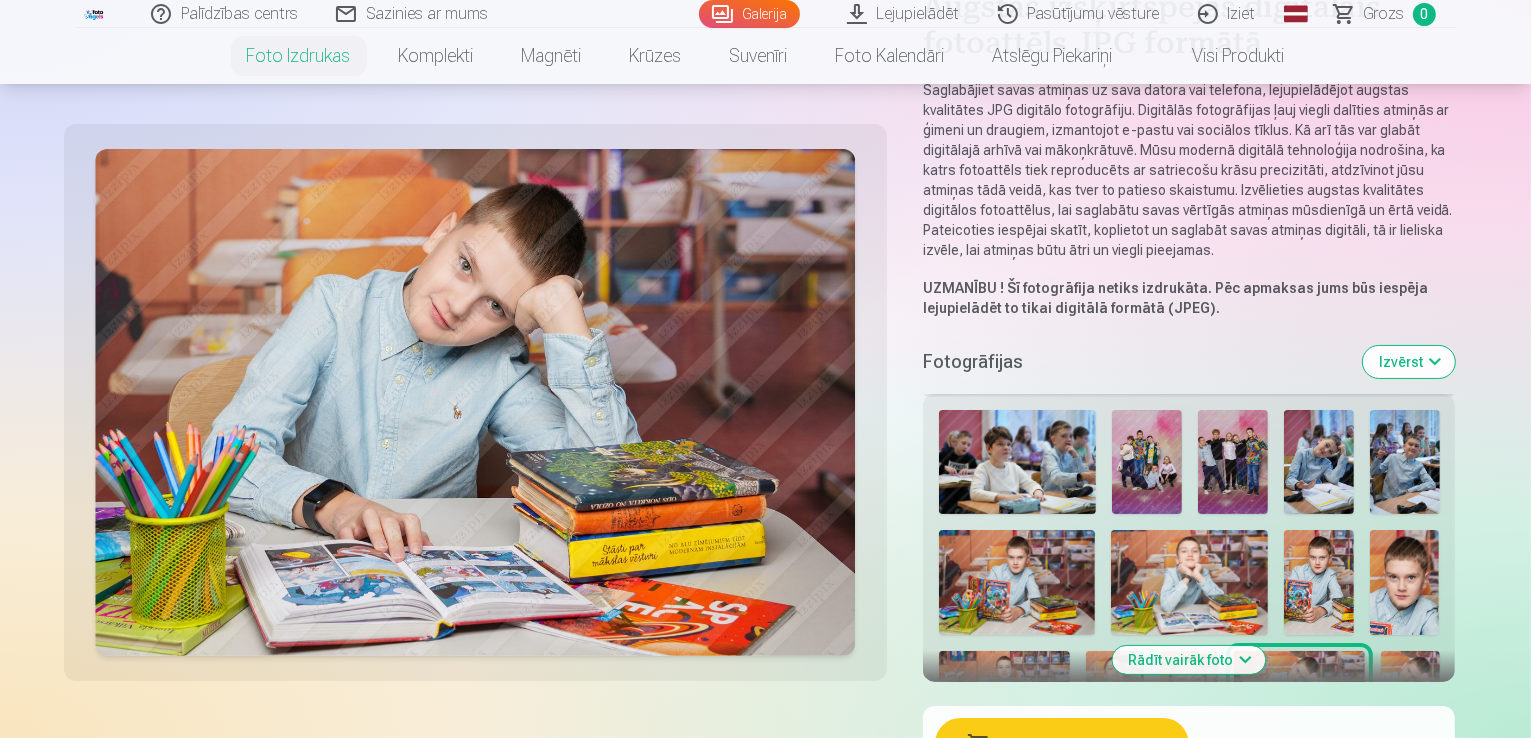 click on "Izvērst" at bounding box center [1409, 362] 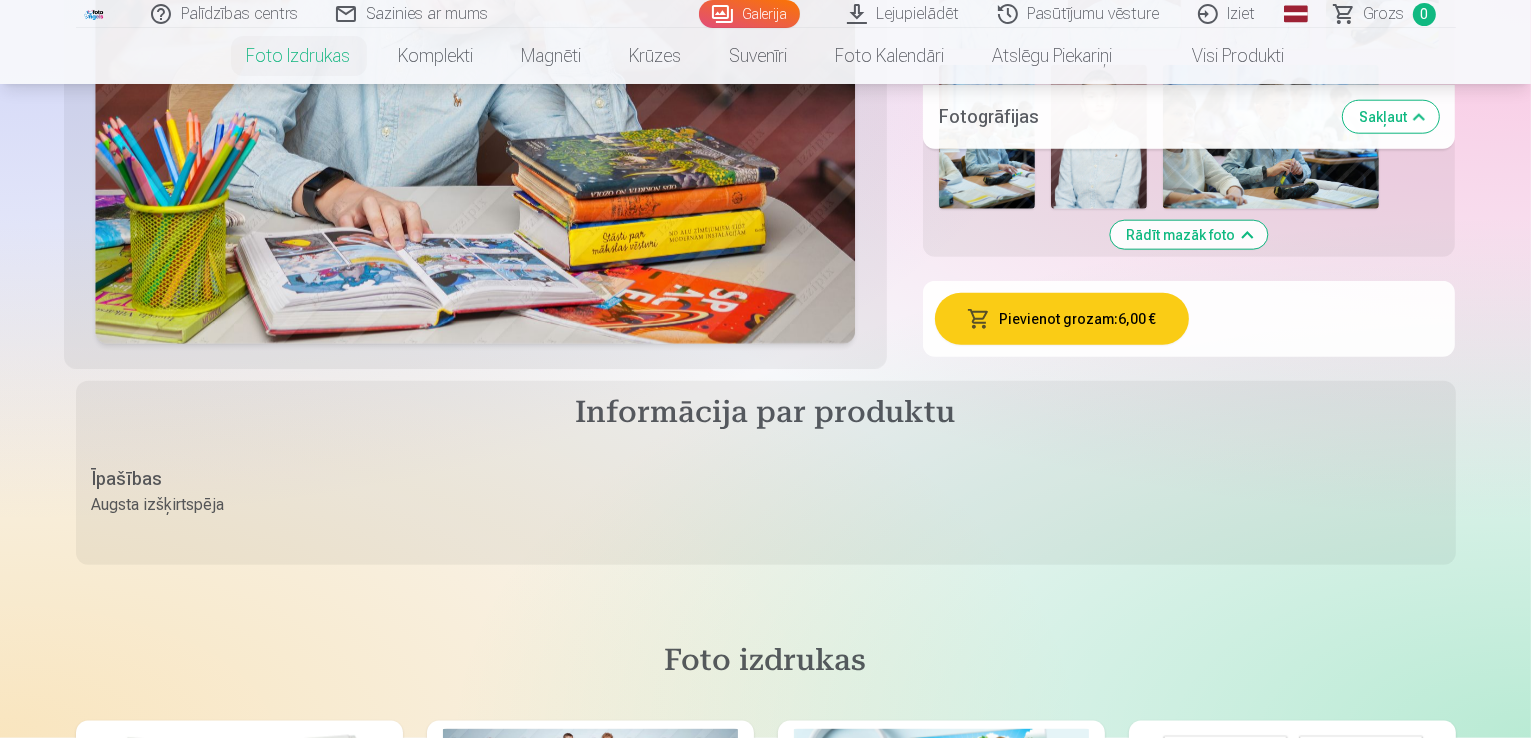 scroll, scrollTop: 2200, scrollLeft: 0, axis: vertical 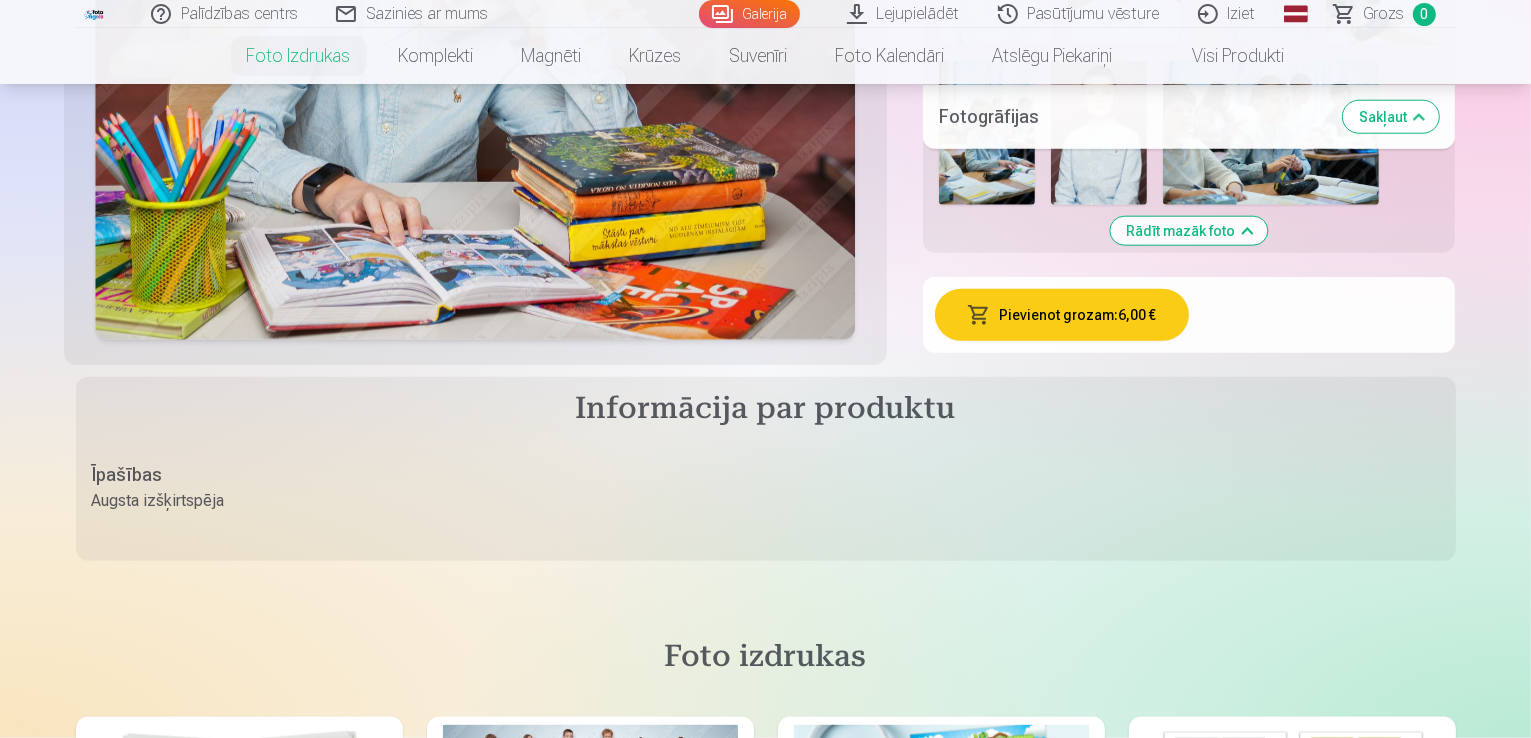 click at bounding box center [239, 823] 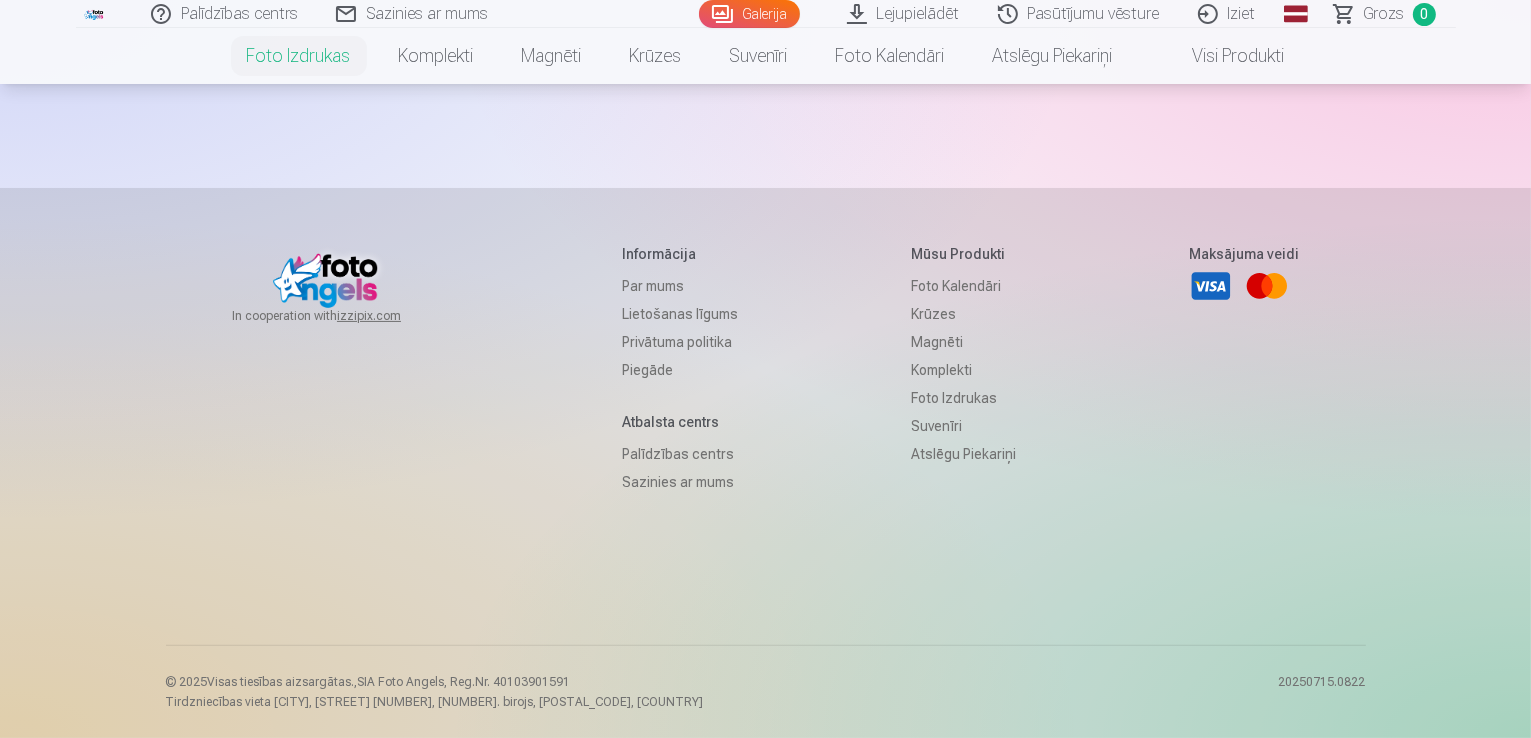 scroll, scrollTop: 0, scrollLeft: 0, axis: both 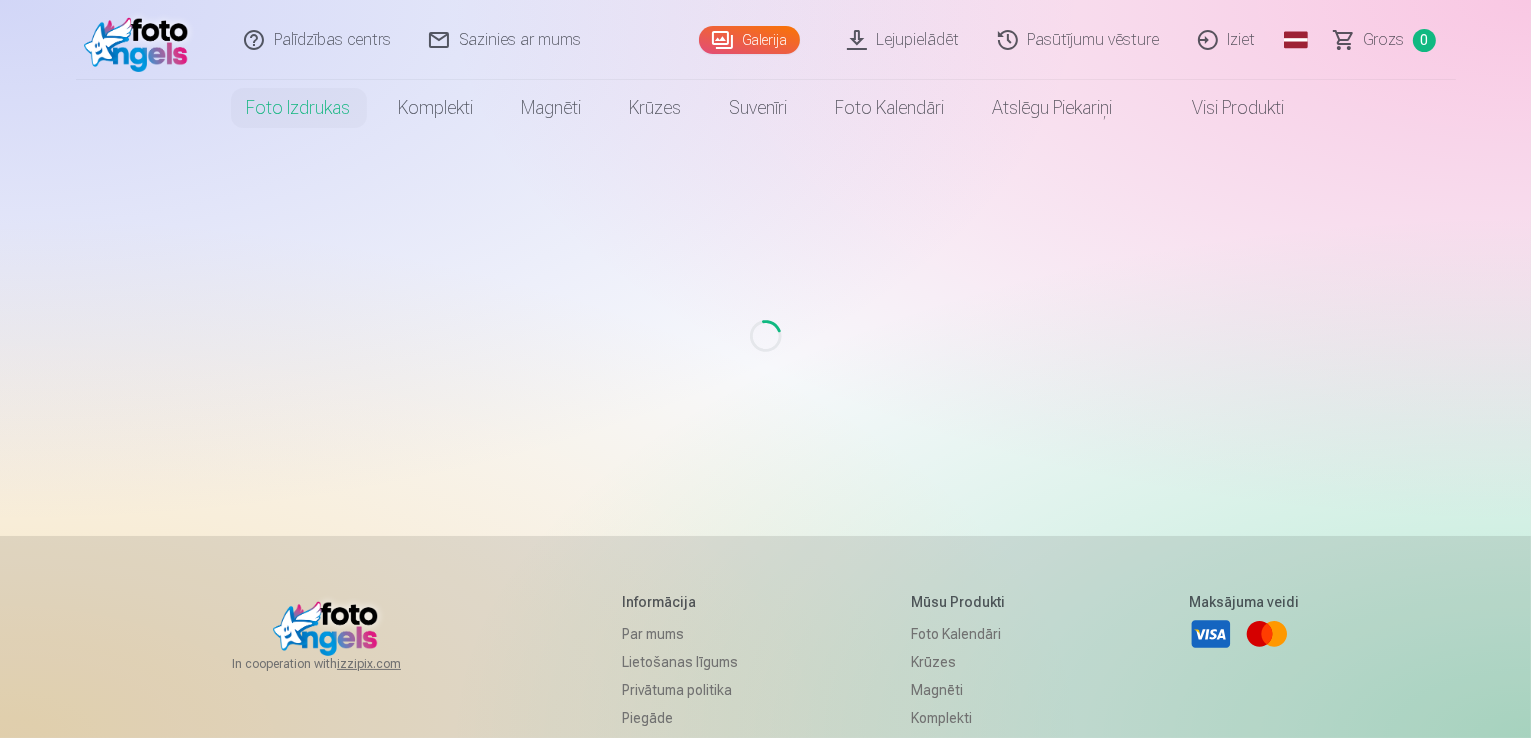 click on "Grozs" at bounding box center (1384, 40) 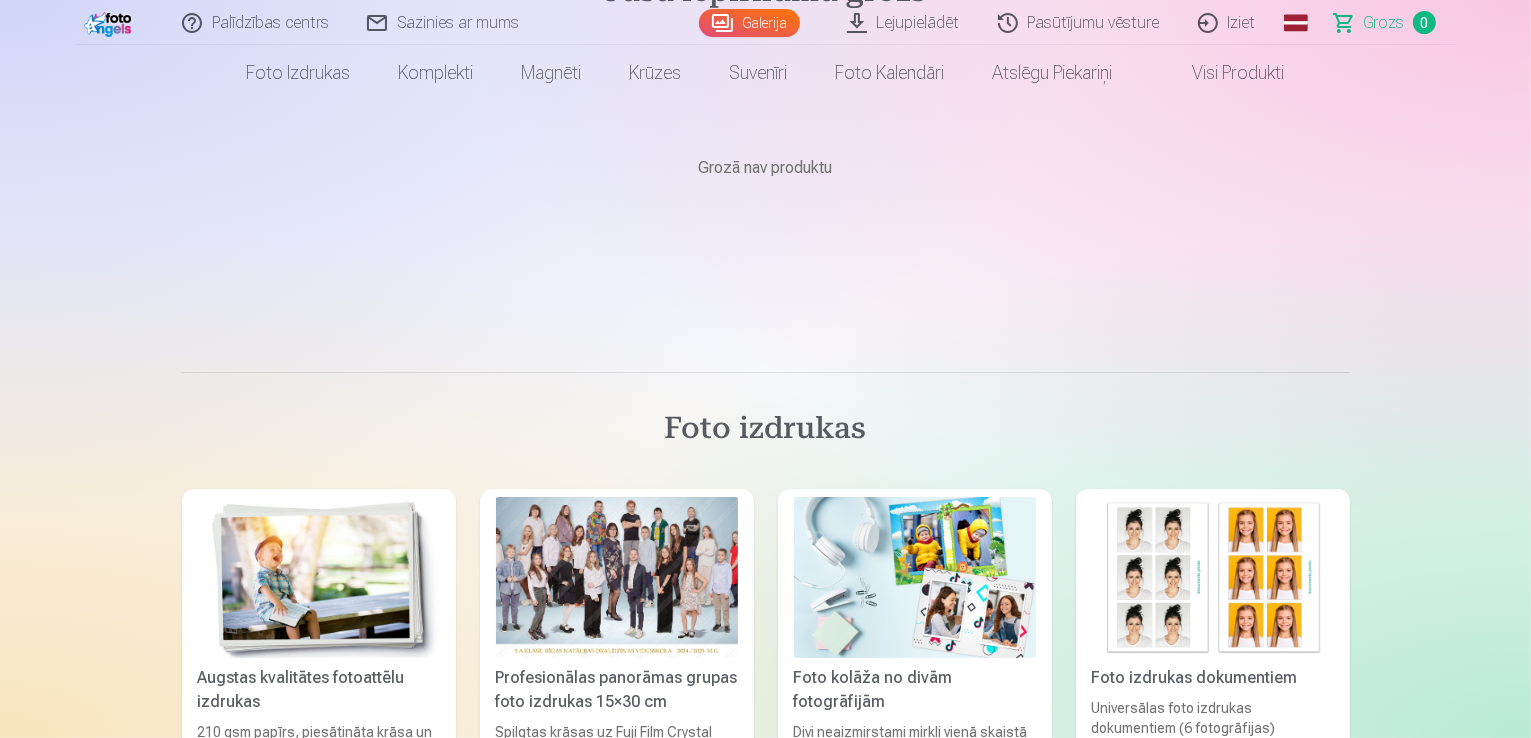 scroll, scrollTop: 0, scrollLeft: 0, axis: both 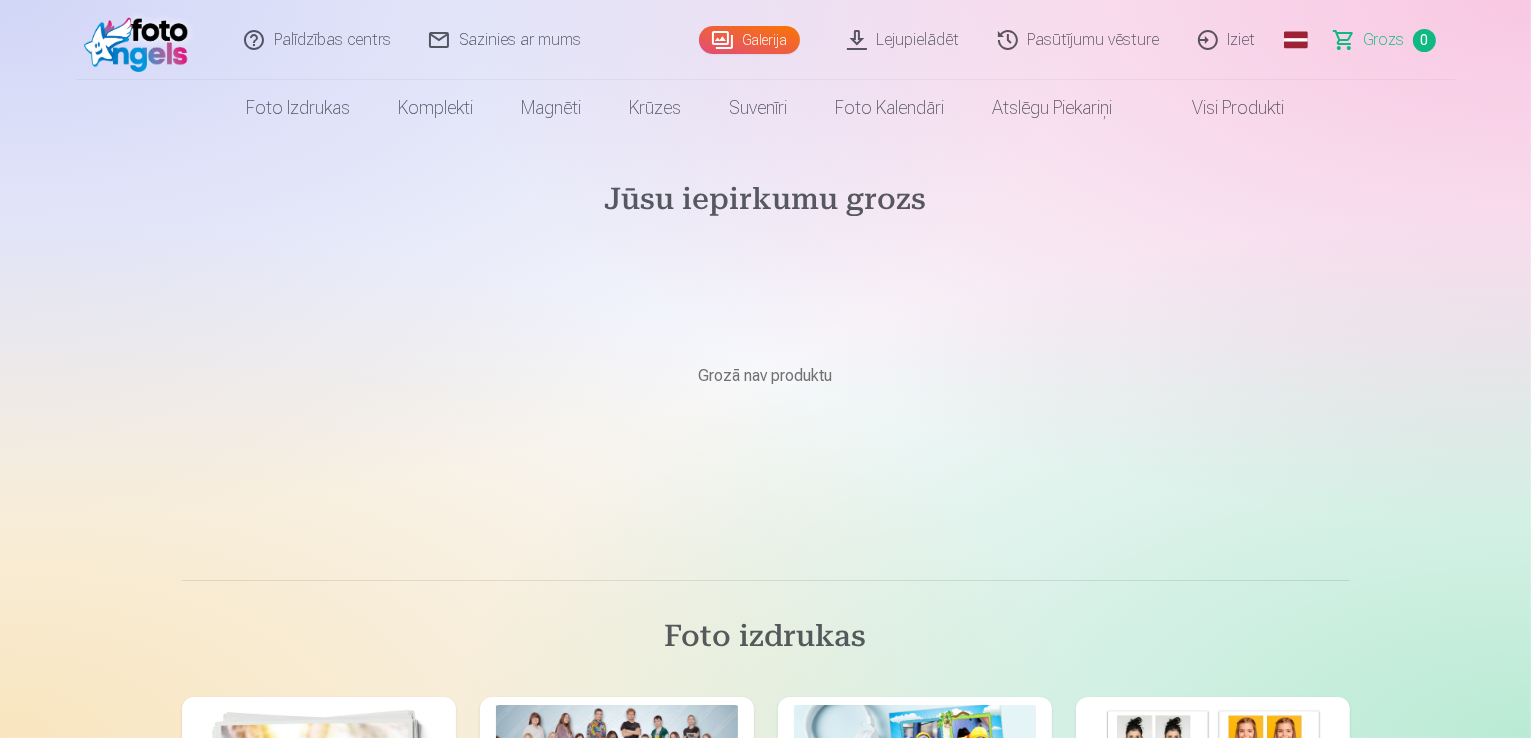 click on "Visi produkti" at bounding box center (1223, 108) 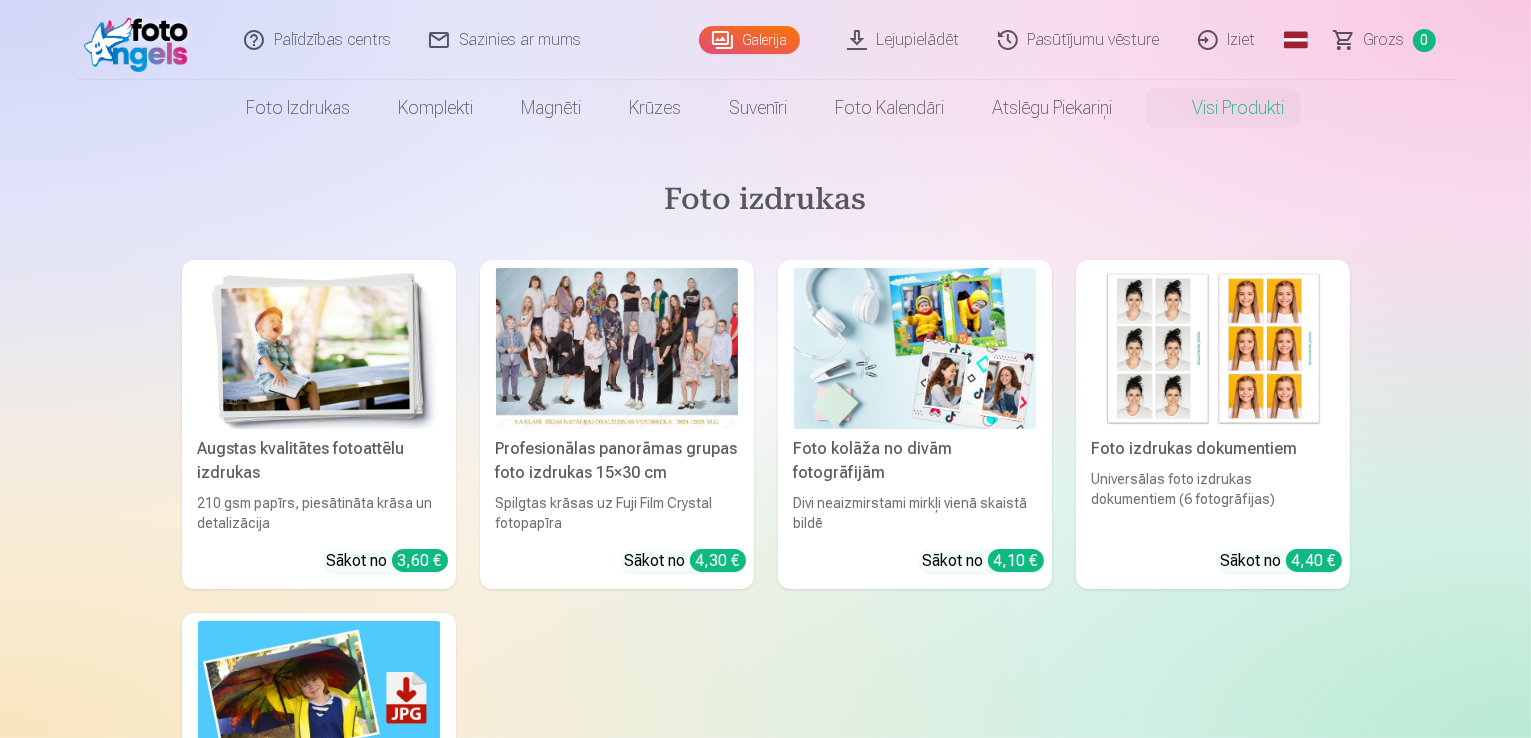 click on "Galerija" at bounding box center [749, 40] 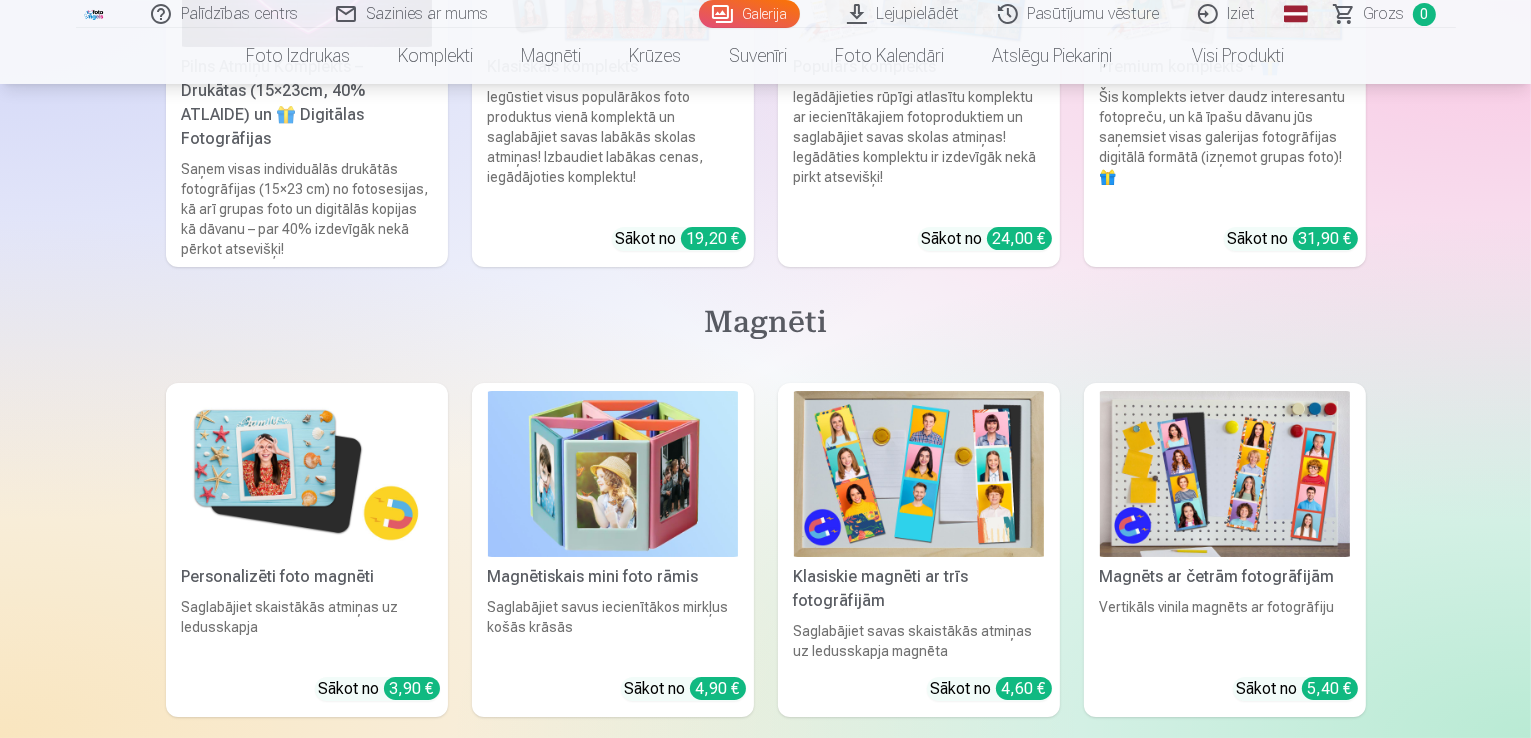 scroll, scrollTop: 7100, scrollLeft: 0, axis: vertical 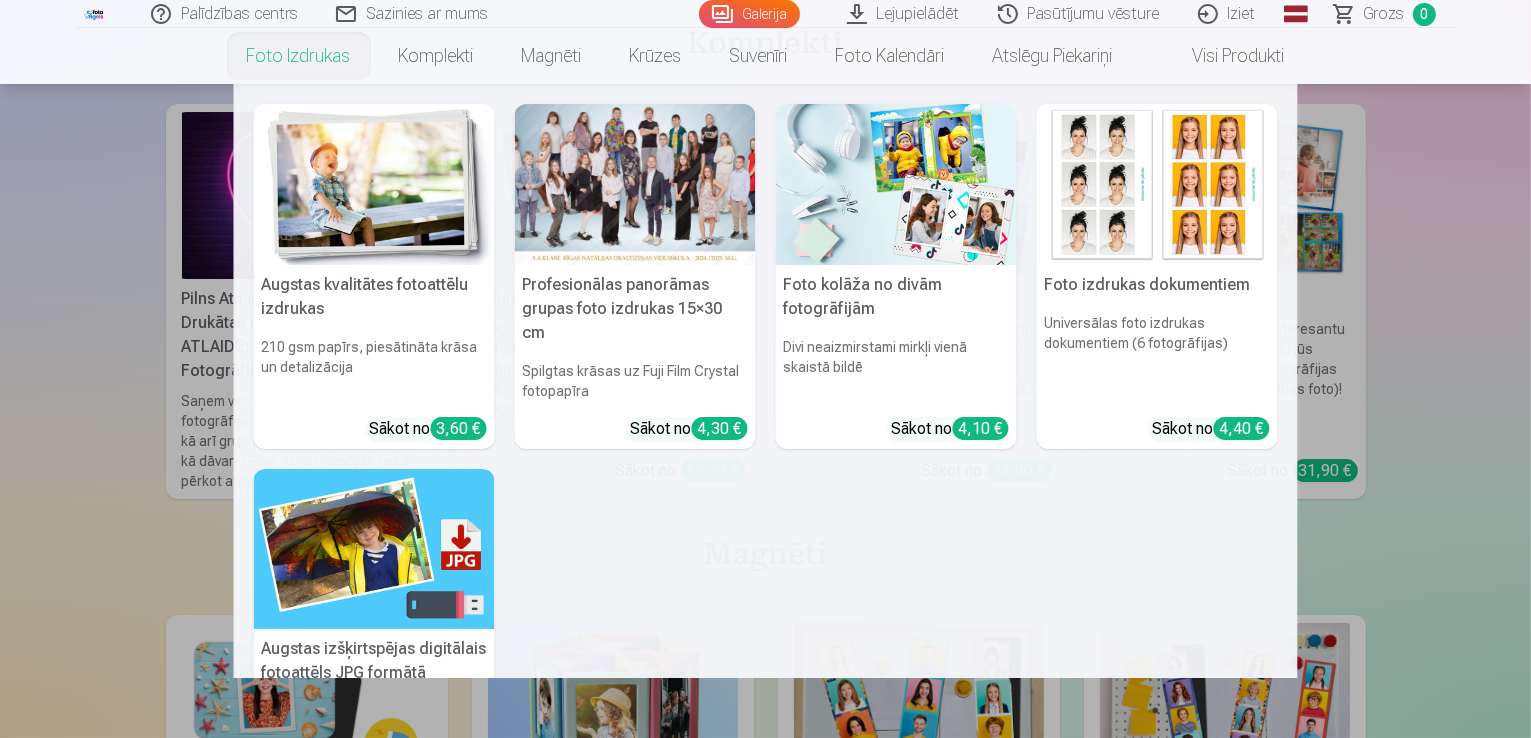 click on "Foto izdrukas" at bounding box center (299, 56) 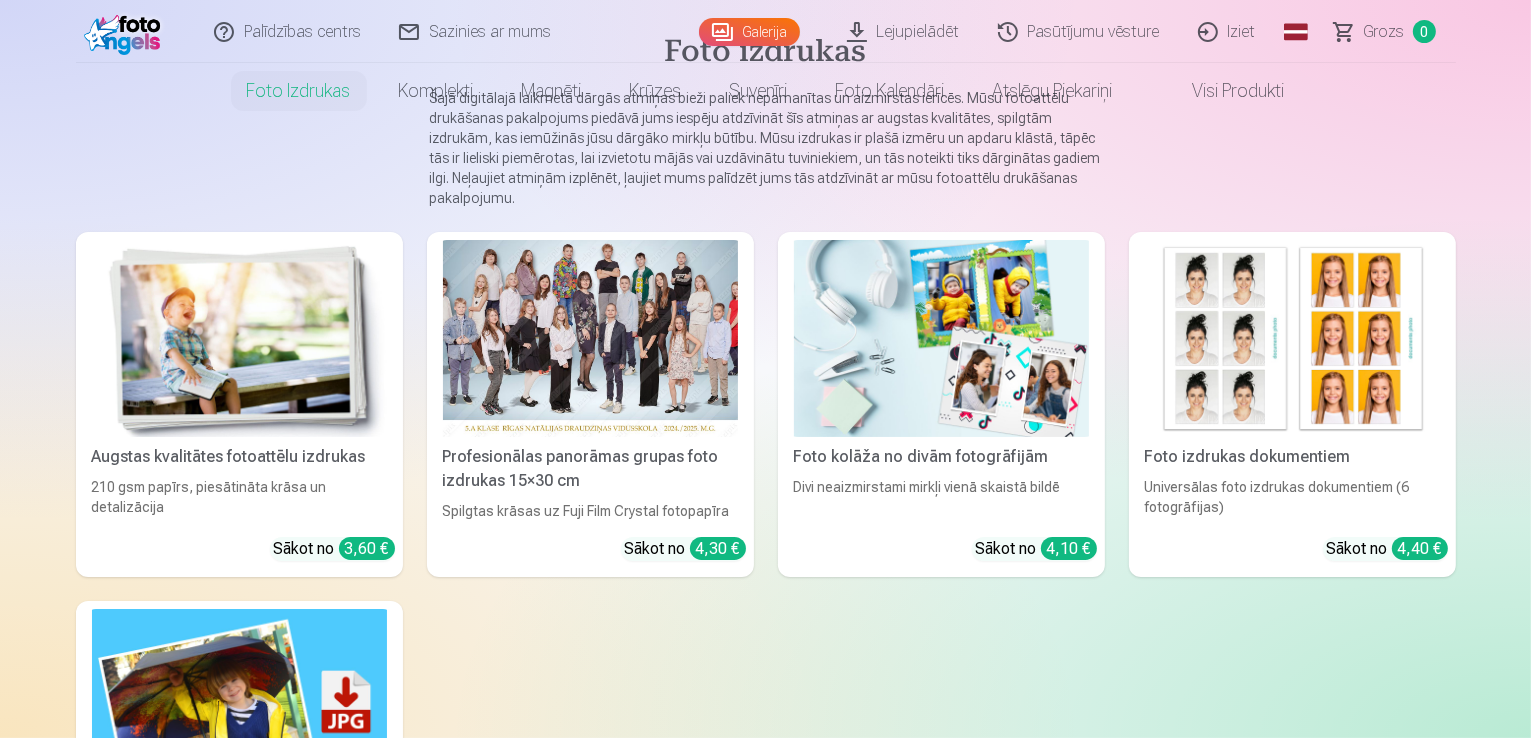 scroll, scrollTop: 600, scrollLeft: 0, axis: vertical 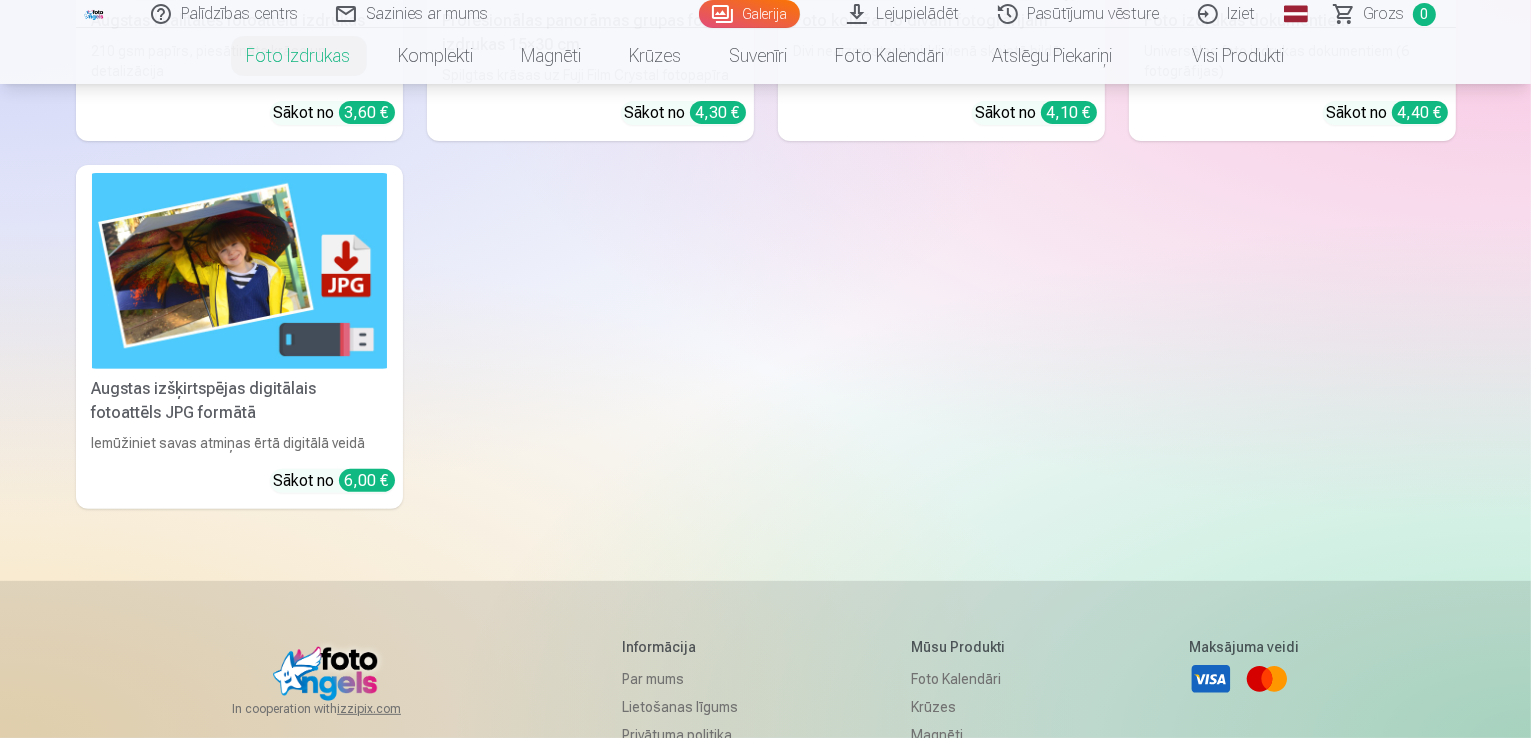 click at bounding box center [239, 271] 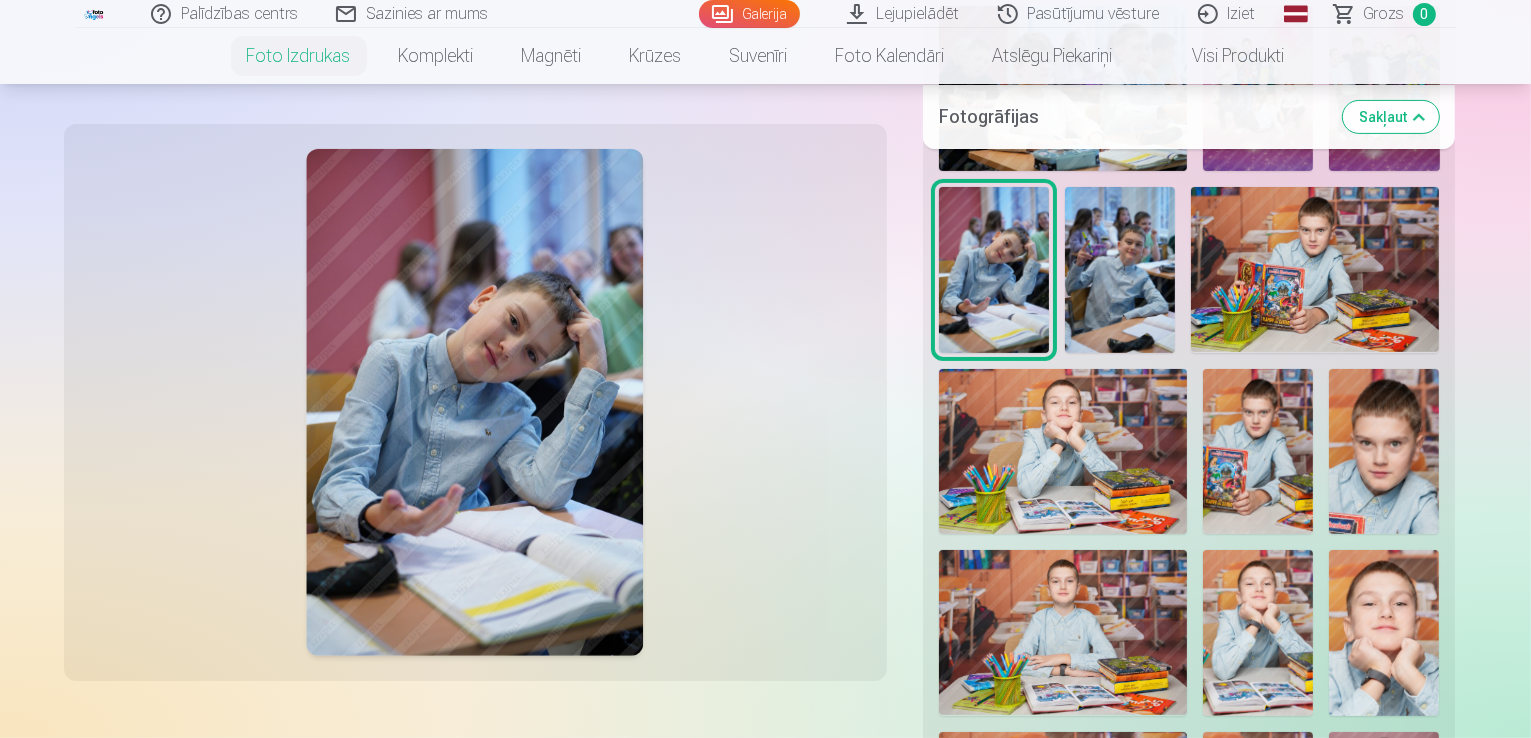 scroll, scrollTop: 400, scrollLeft: 0, axis: vertical 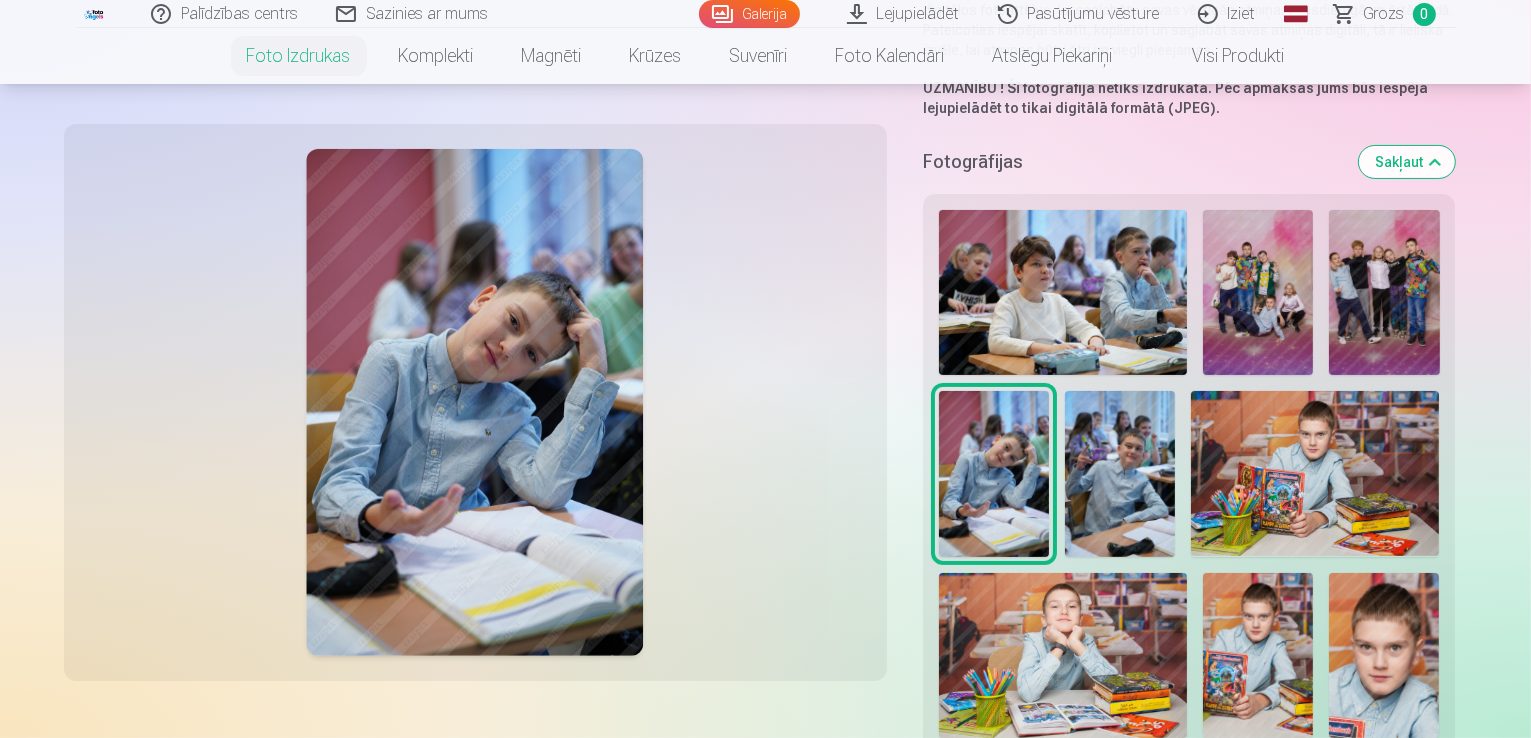 click at bounding box center [1063, 292] 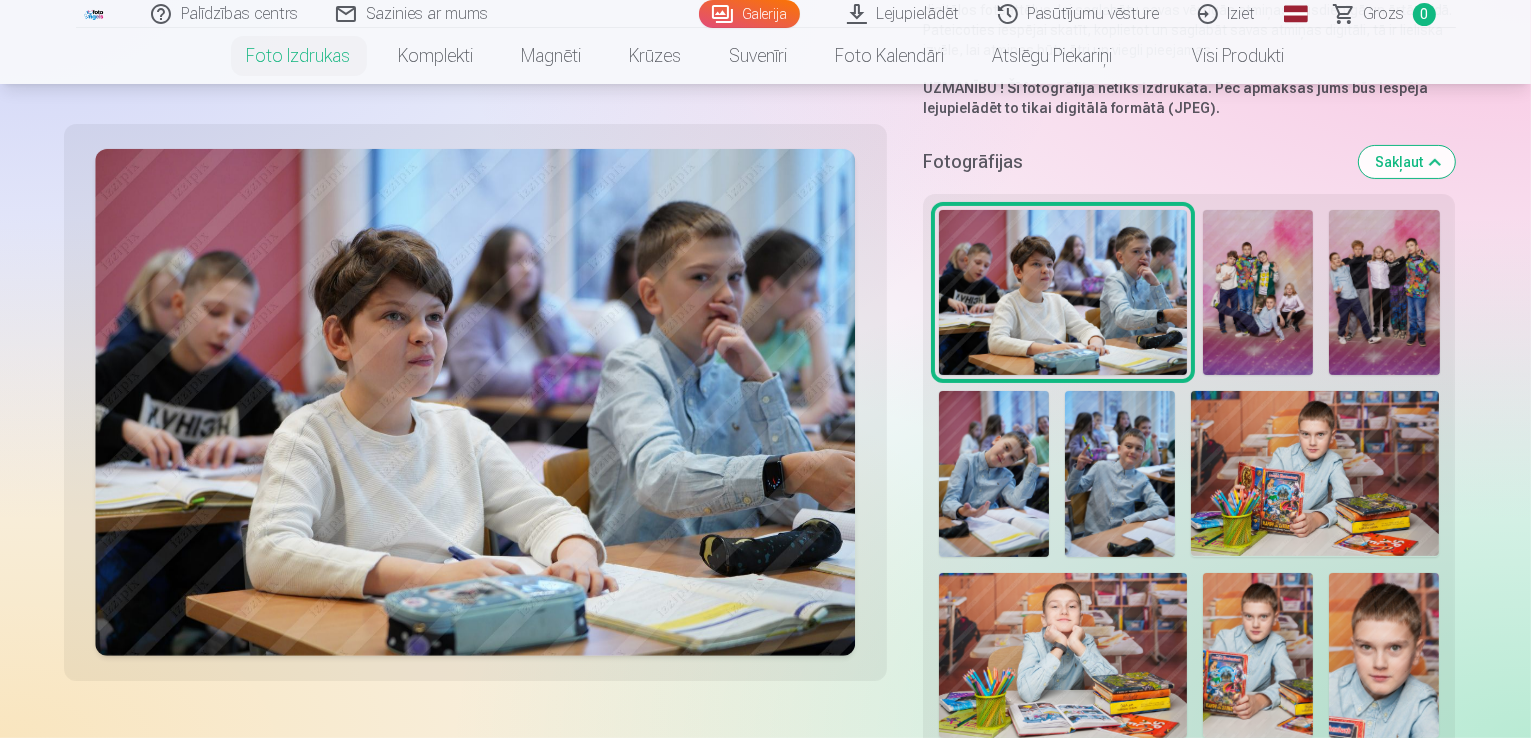 click at bounding box center (1258, 293) 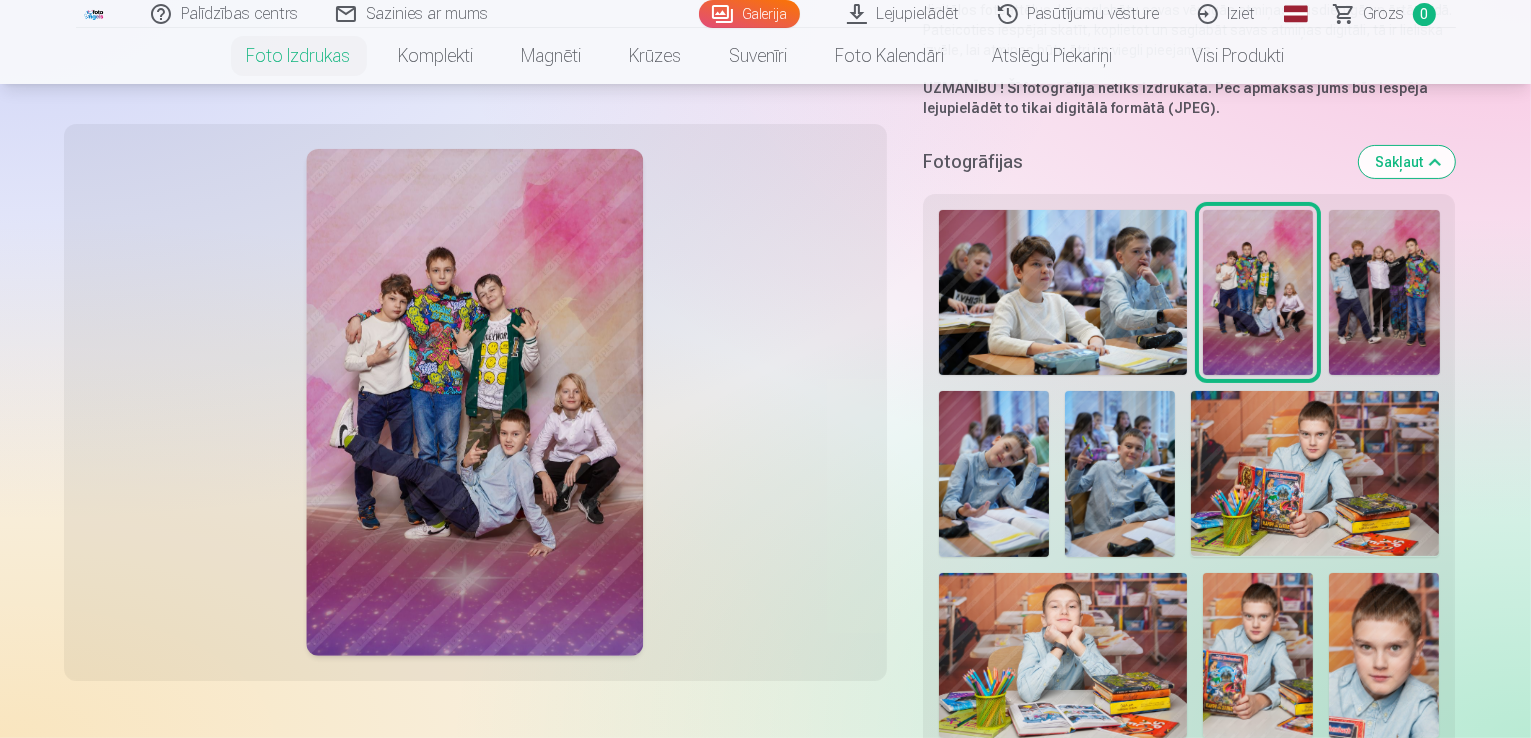 click at bounding box center (1384, 293) 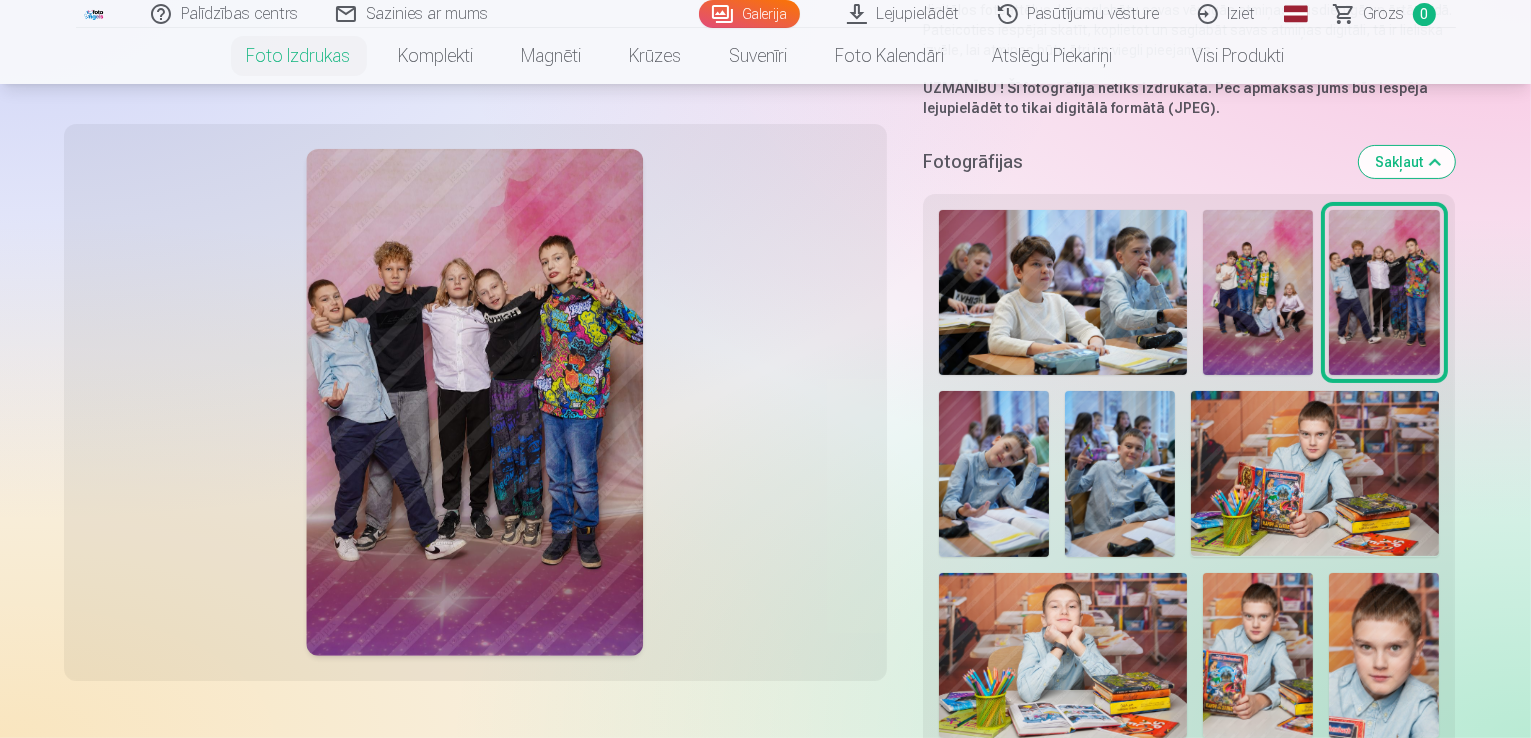 click at bounding box center [994, 474] 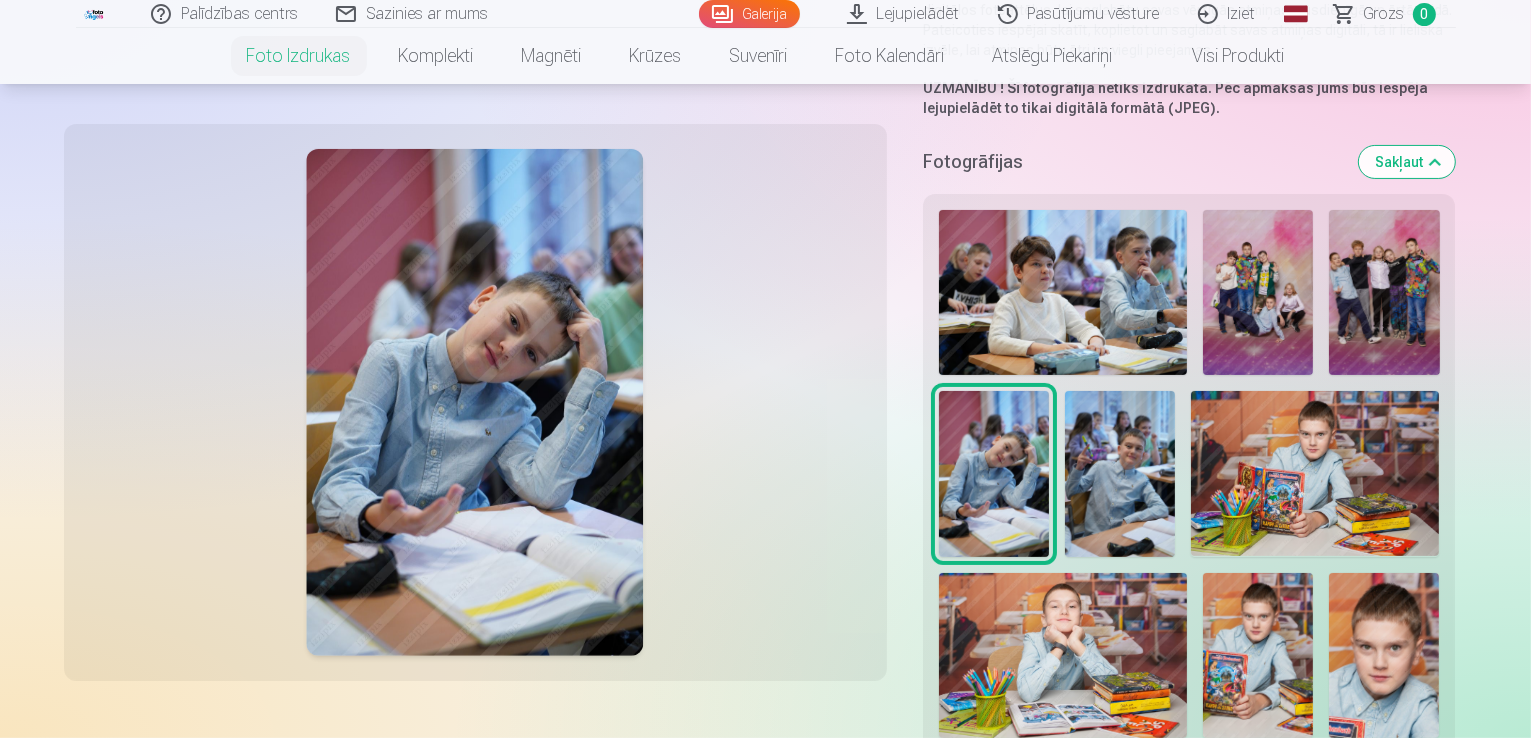 click at bounding box center (1063, 655) 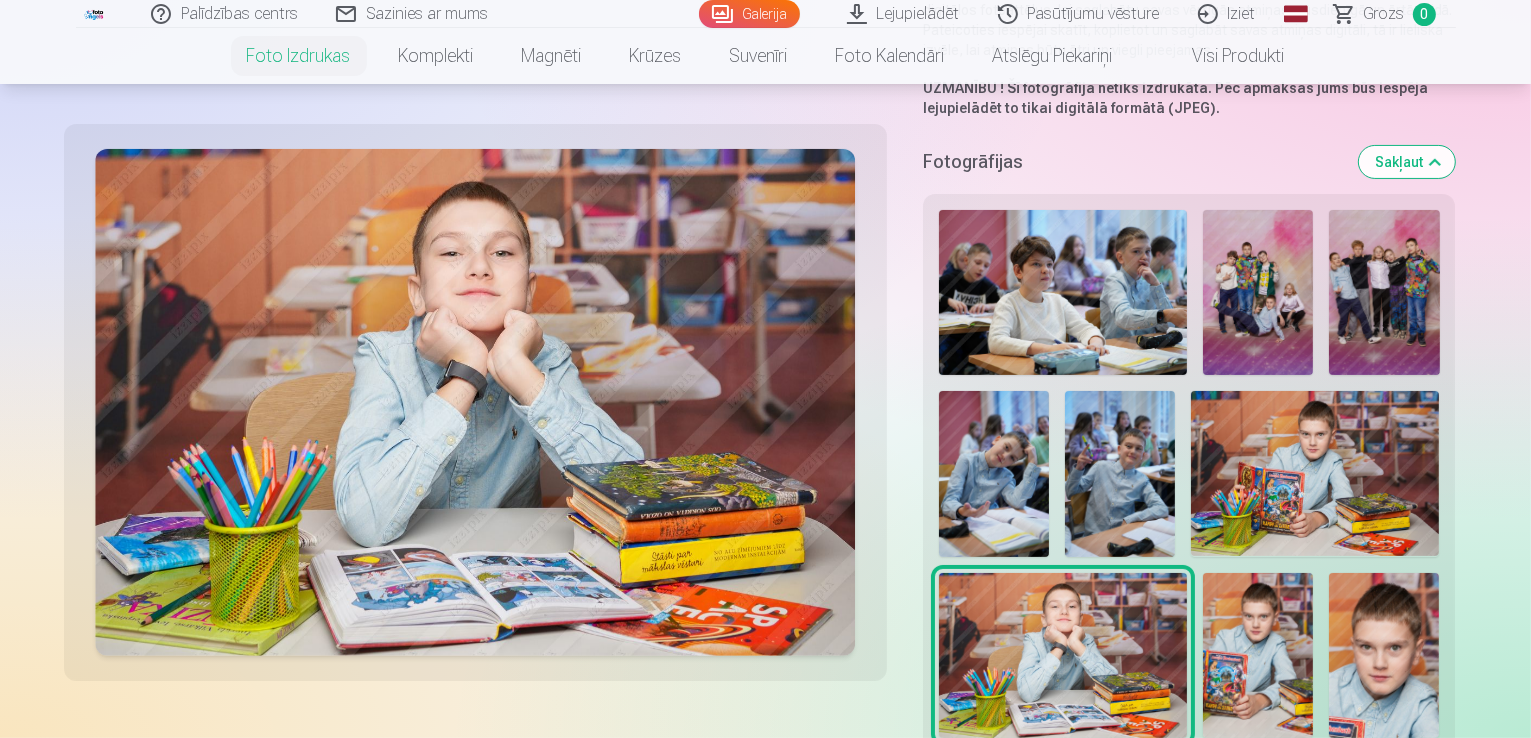 click at bounding box center [1315, 473] 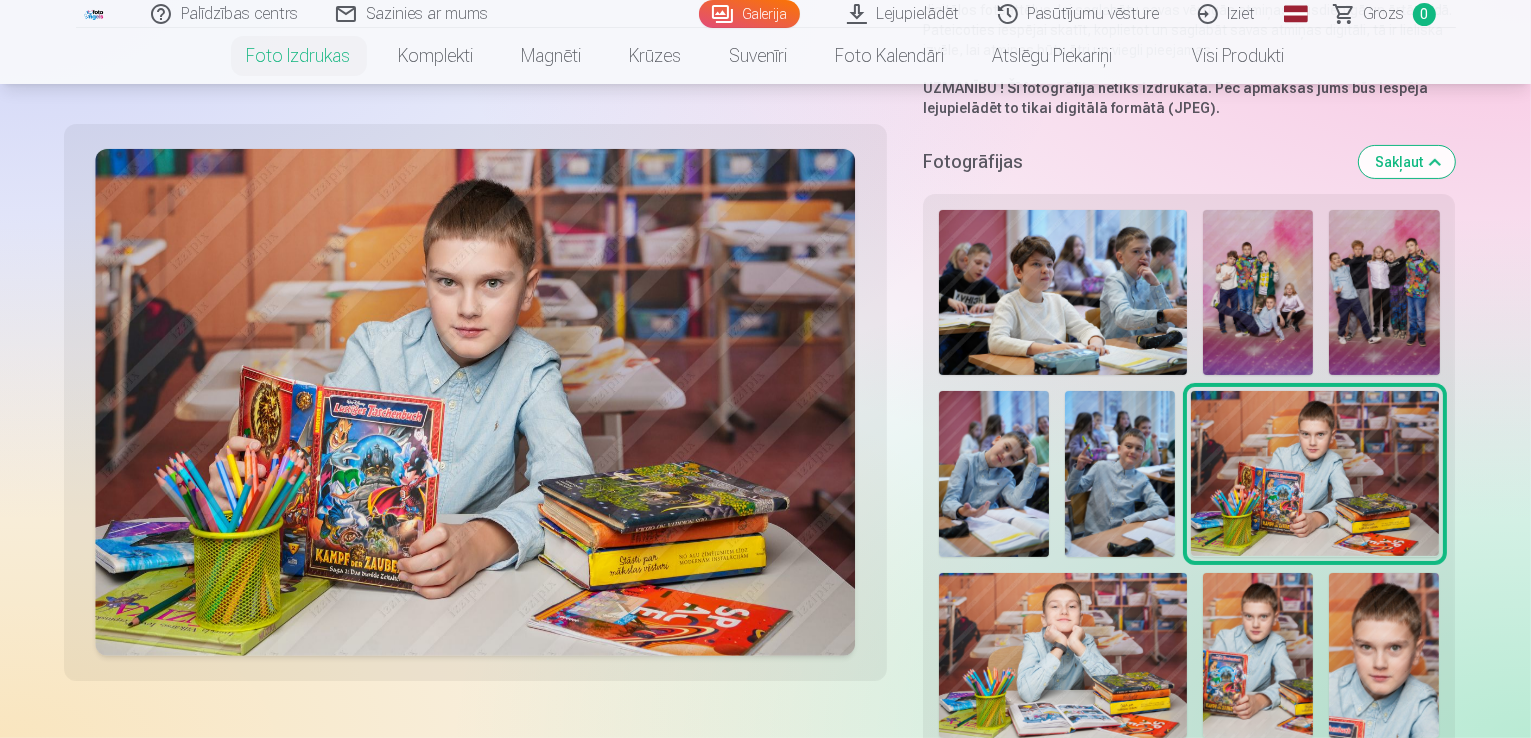 click at bounding box center (1120, 474) 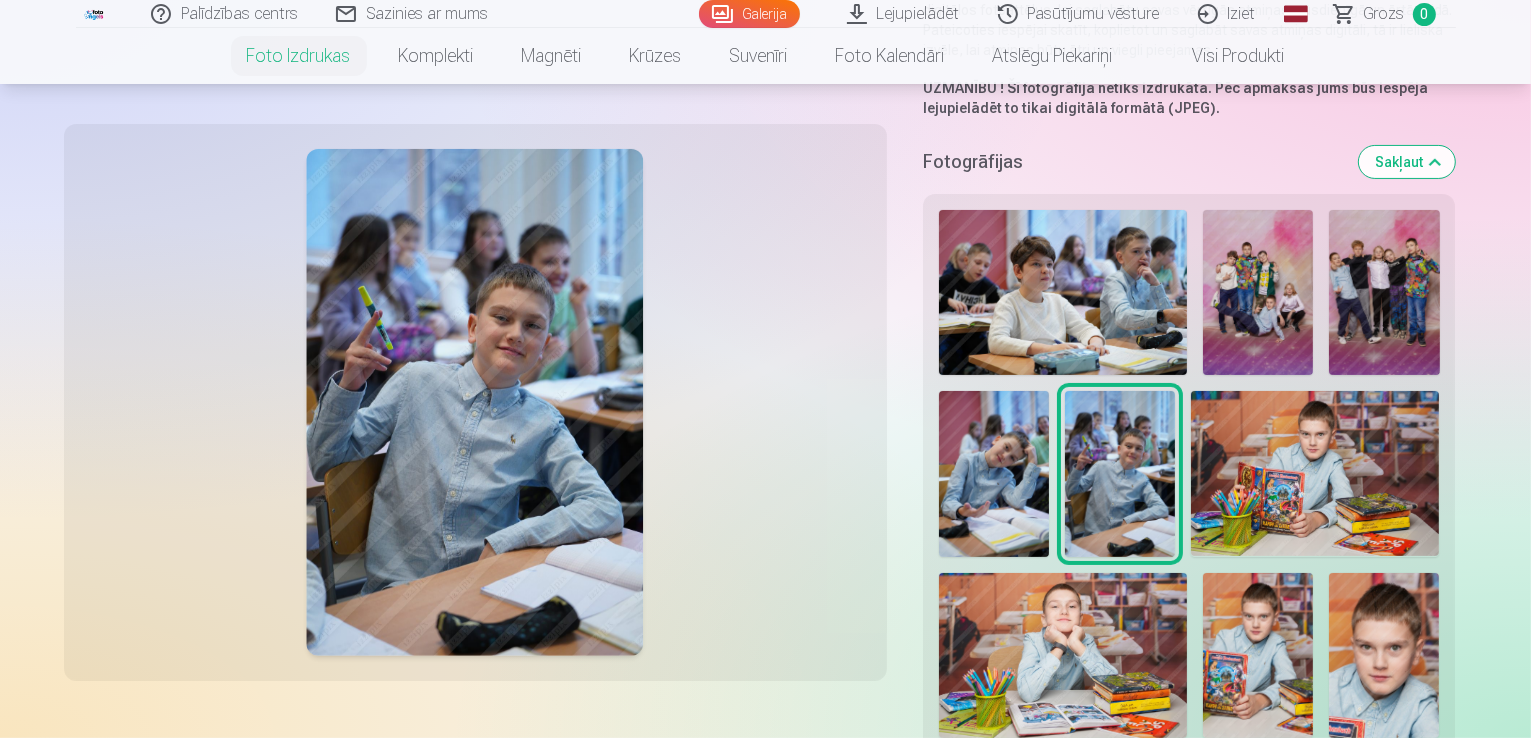 click at bounding box center (1063, 292) 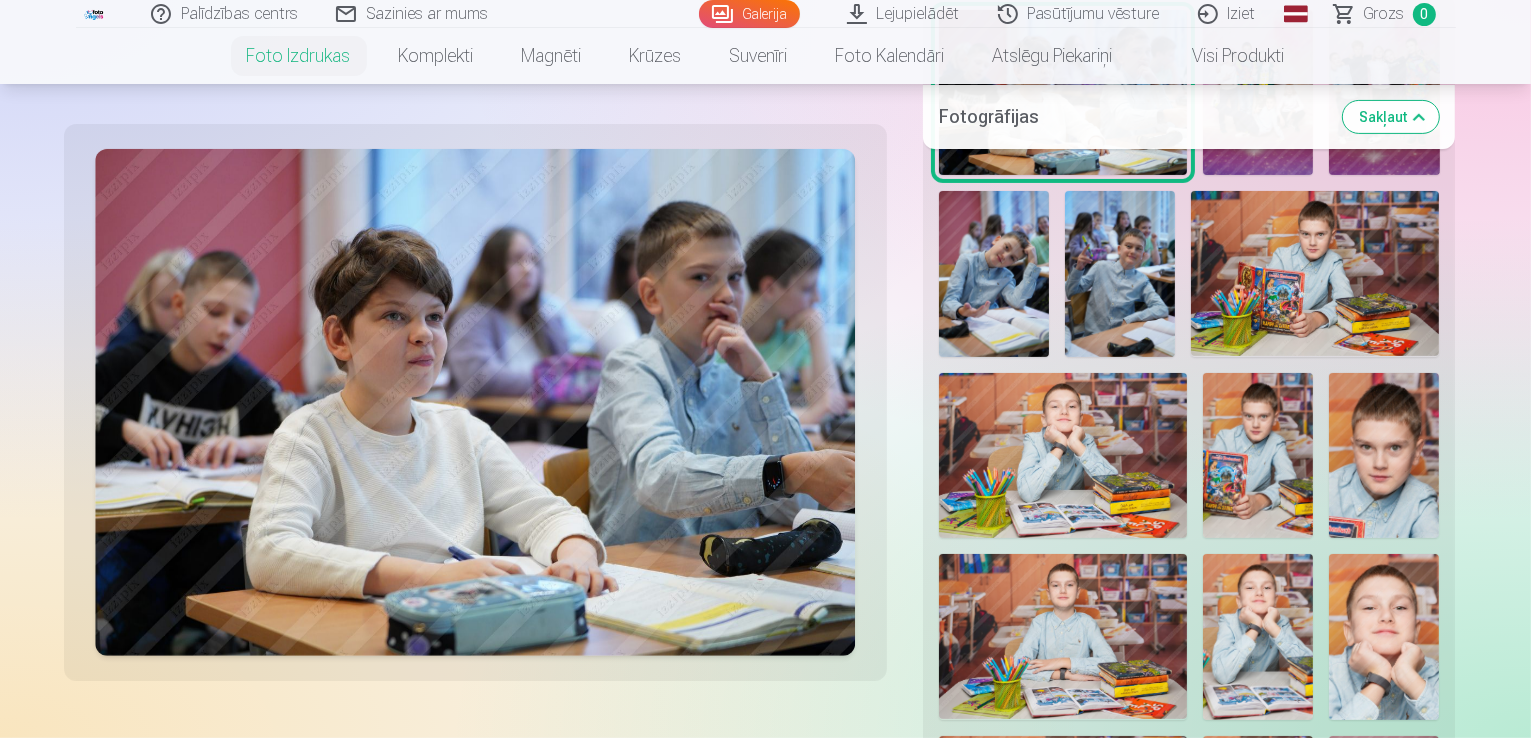 scroll, scrollTop: 200, scrollLeft: 0, axis: vertical 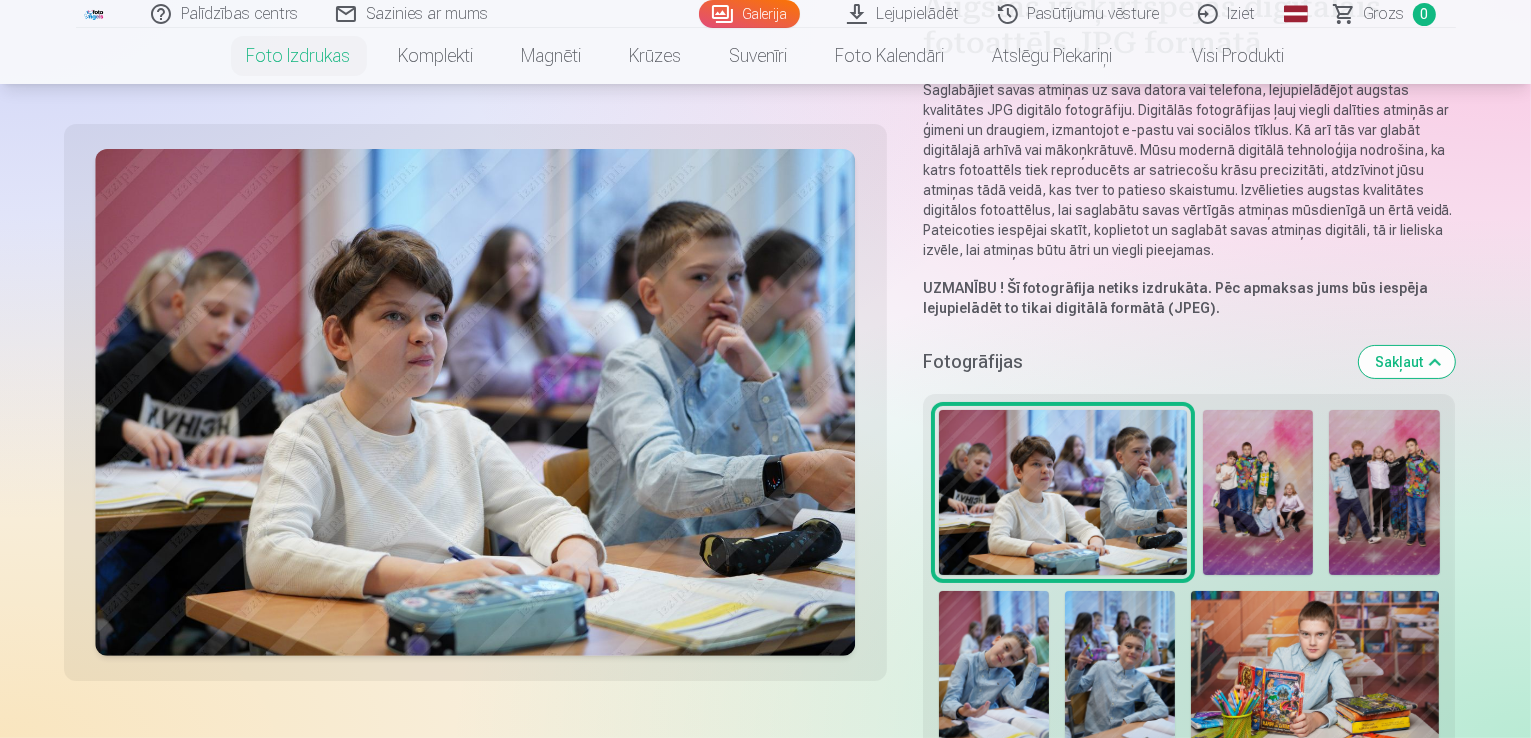 click at bounding box center [1063, 492] 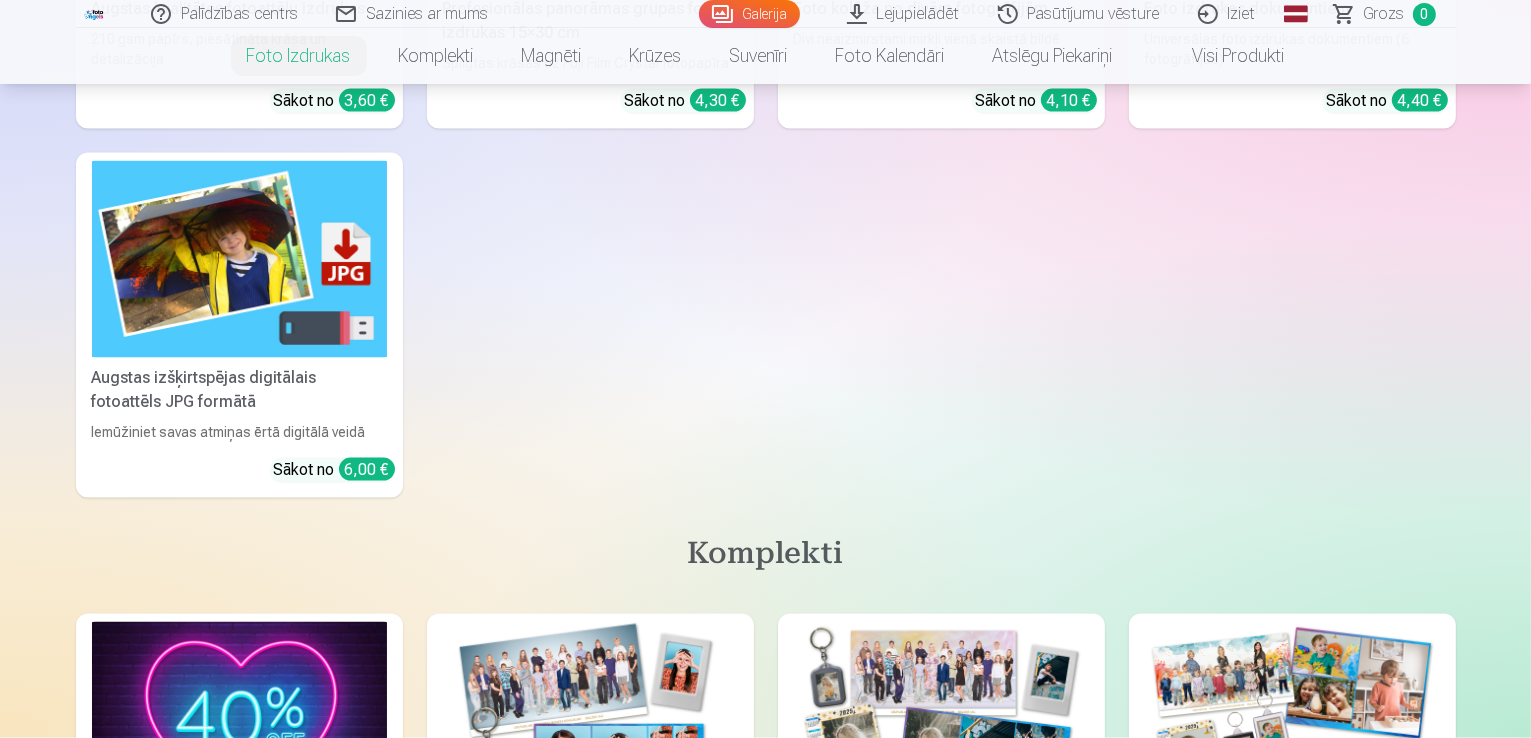 scroll, scrollTop: 3122, scrollLeft: 0, axis: vertical 